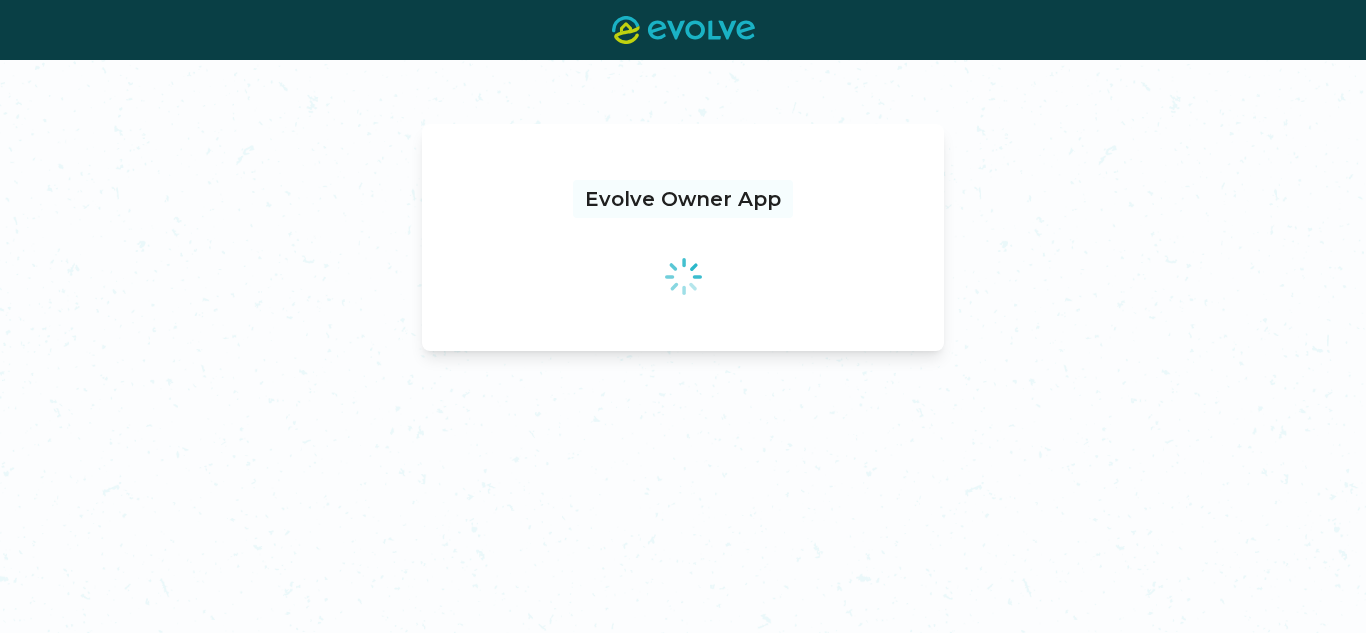 scroll, scrollTop: 0, scrollLeft: 0, axis: both 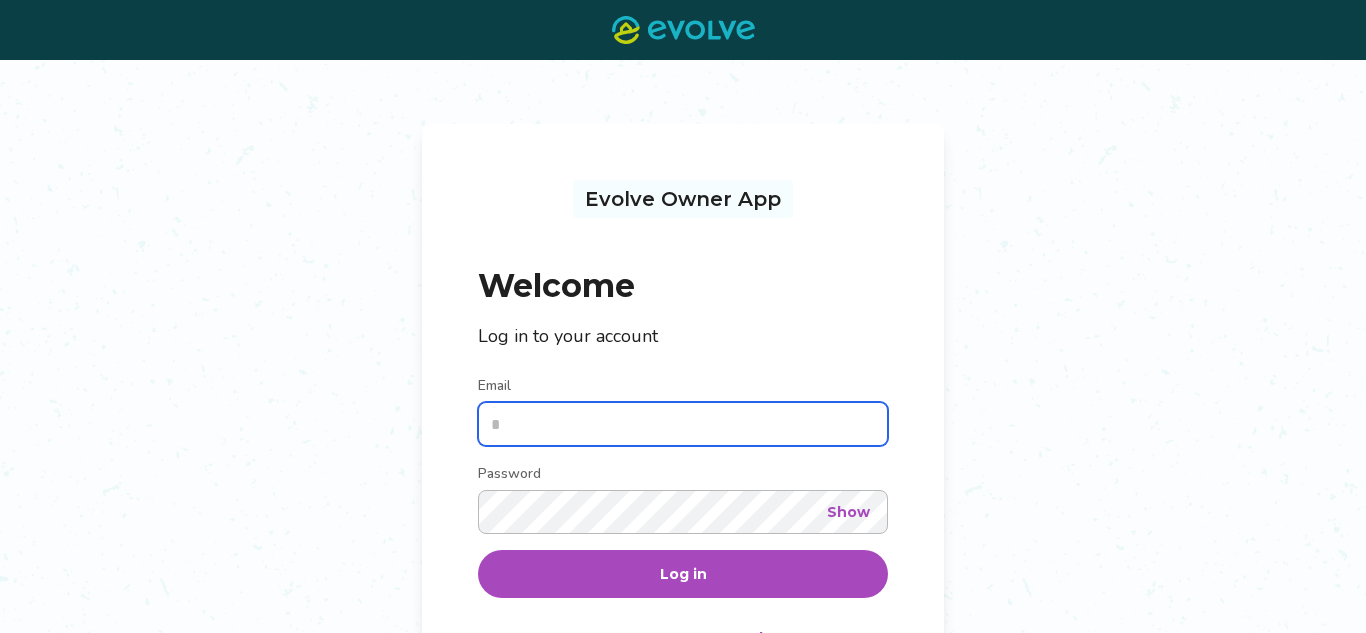 click on "Email" at bounding box center [683, 424] 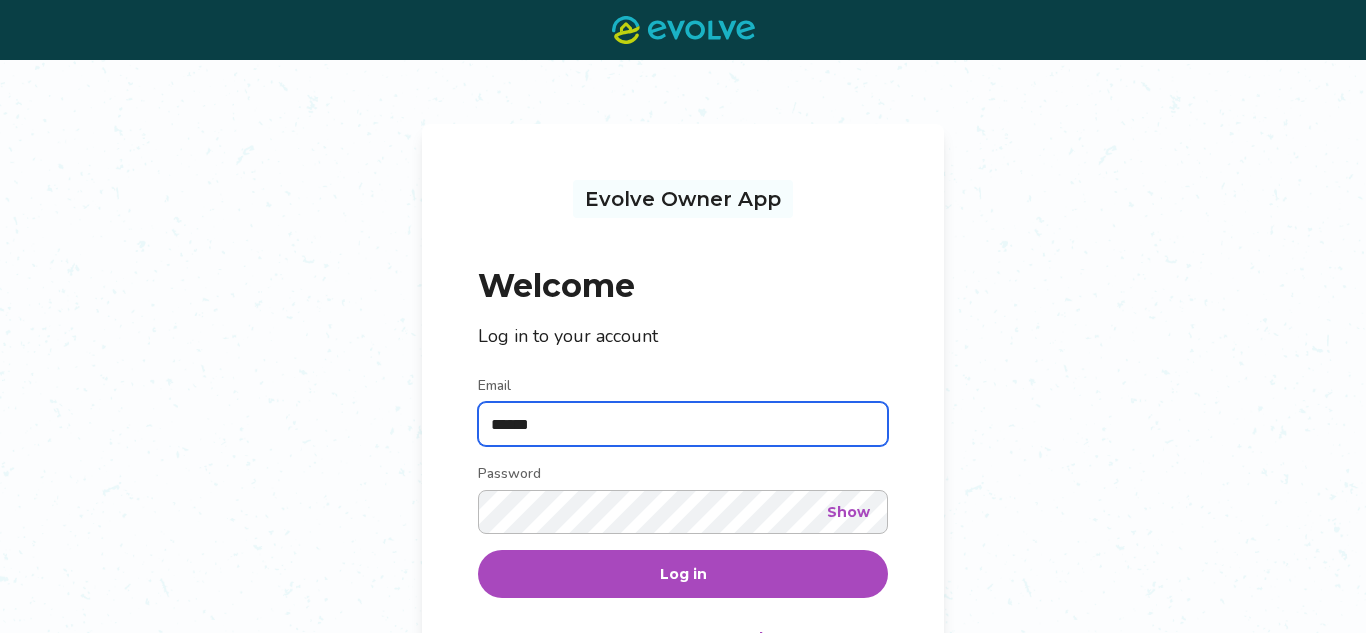 type on "**********" 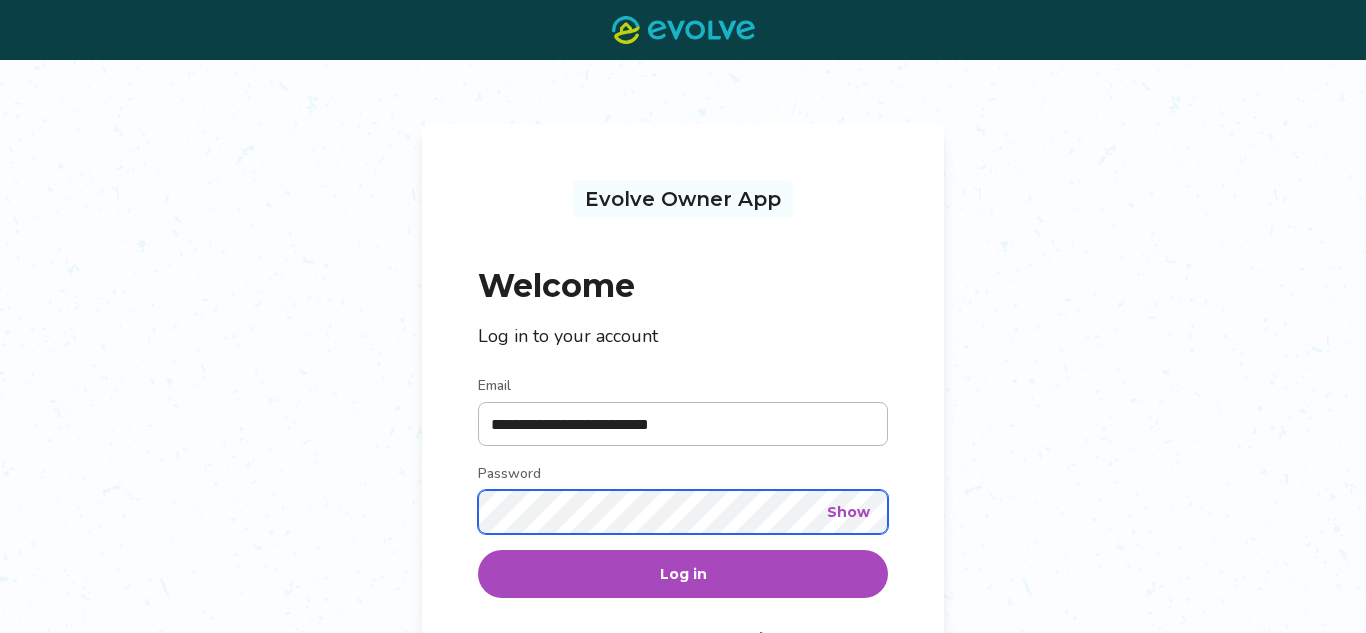 click on "Log in" at bounding box center (683, 574) 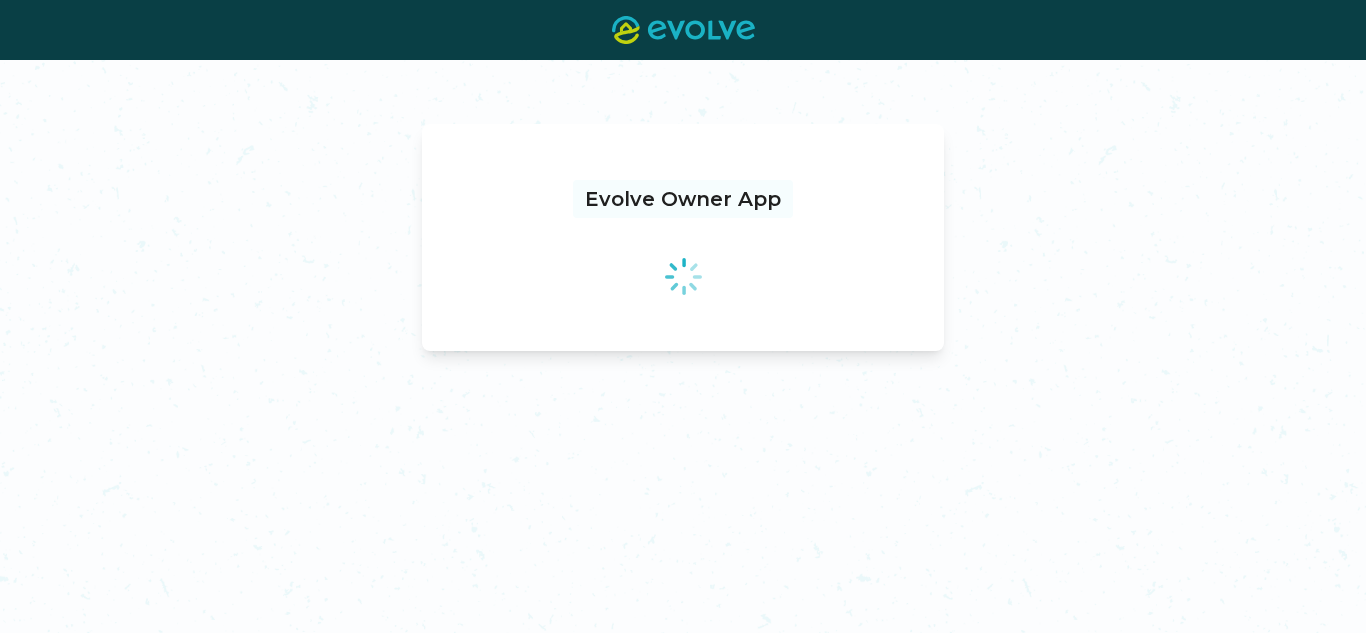 scroll, scrollTop: 0, scrollLeft: 0, axis: both 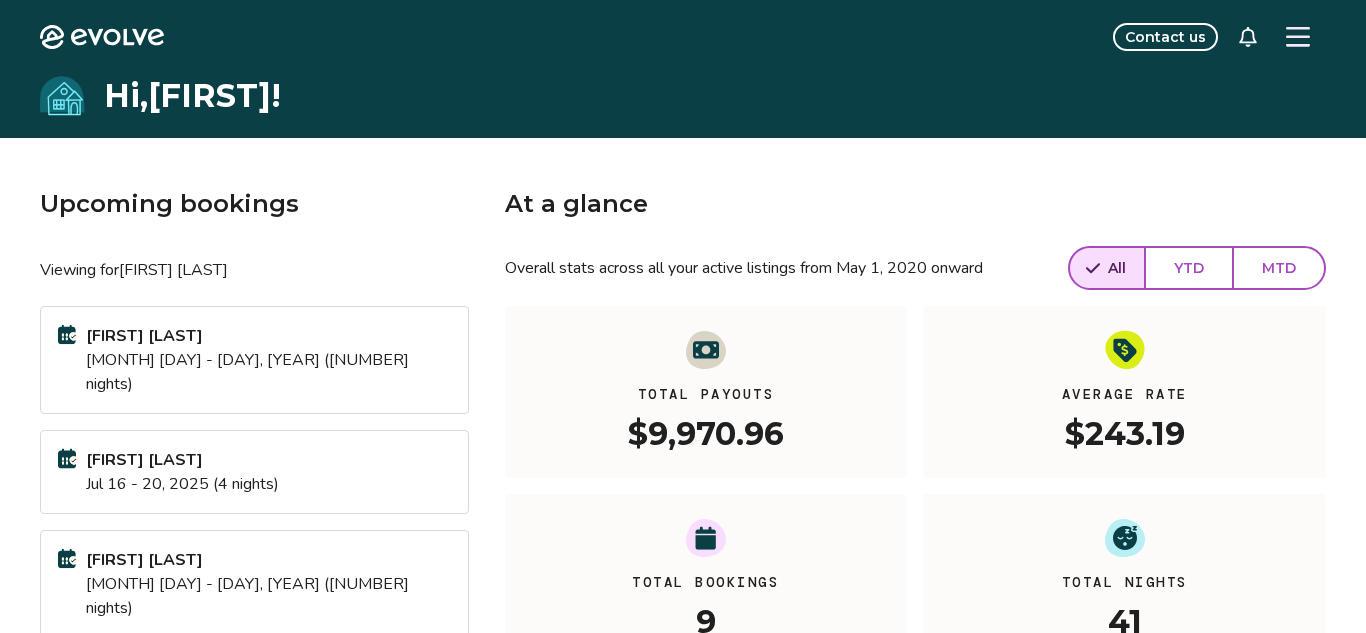 click 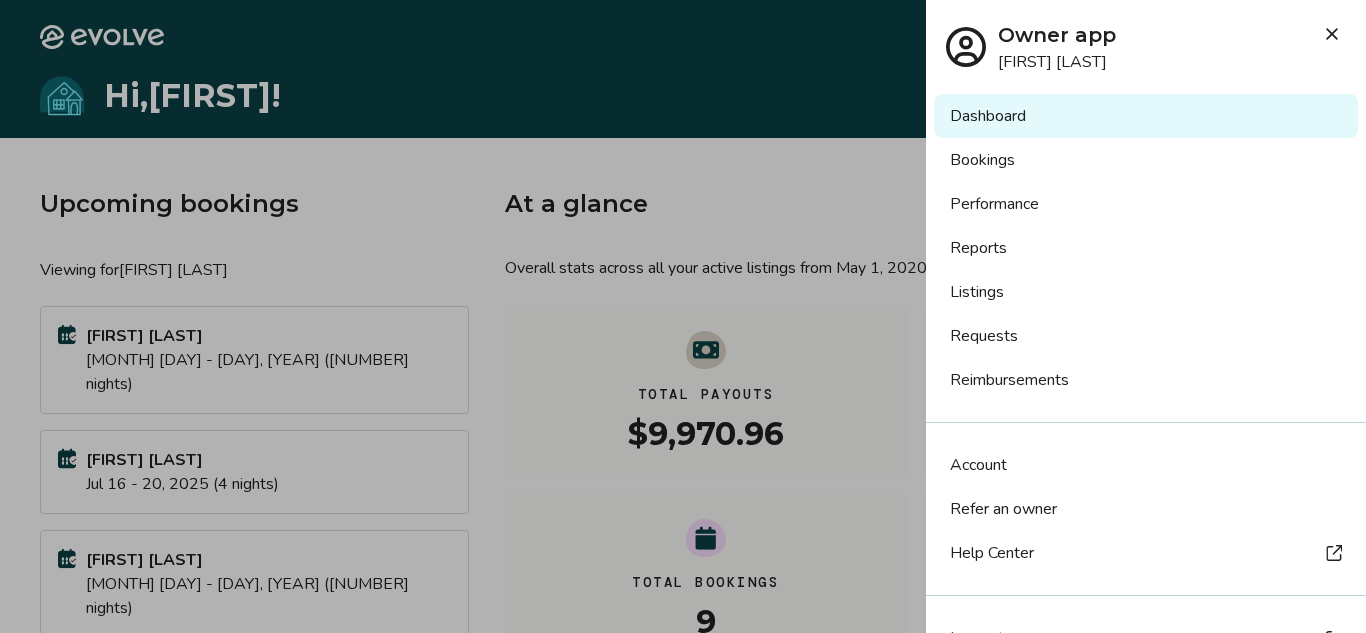click on "Reports" at bounding box center (1146, 248) 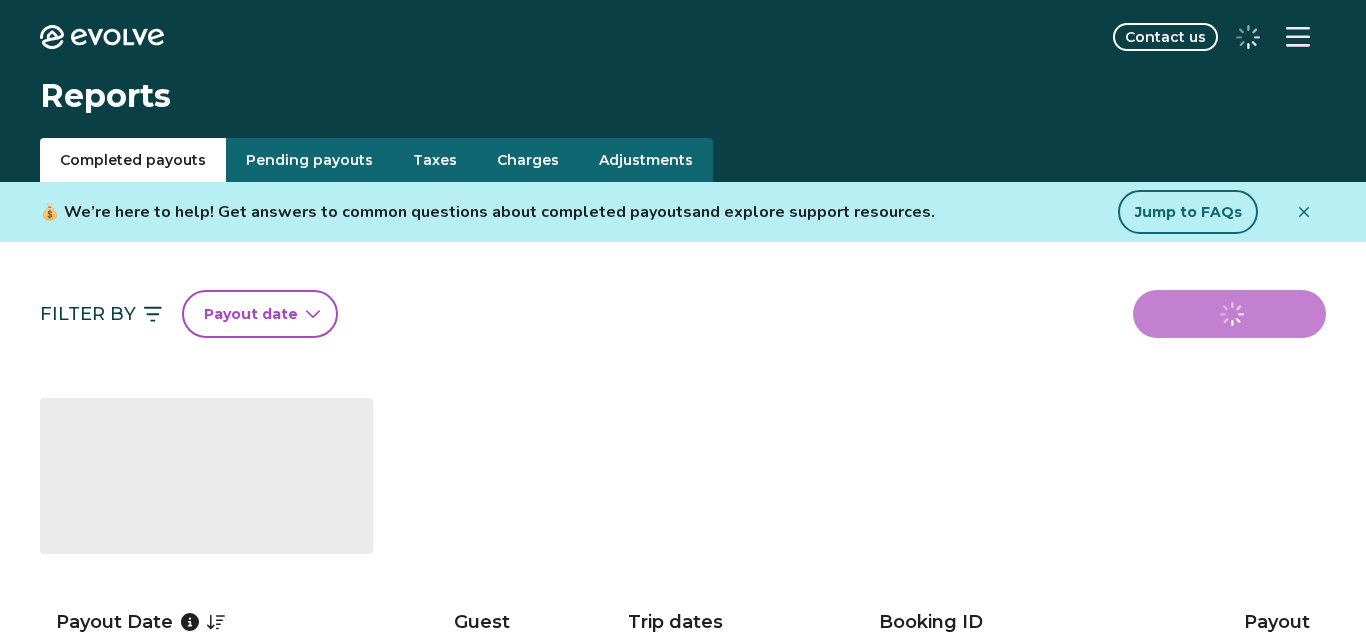 scroll, scrollTop: 0, scrollLeft: 0, axis: both 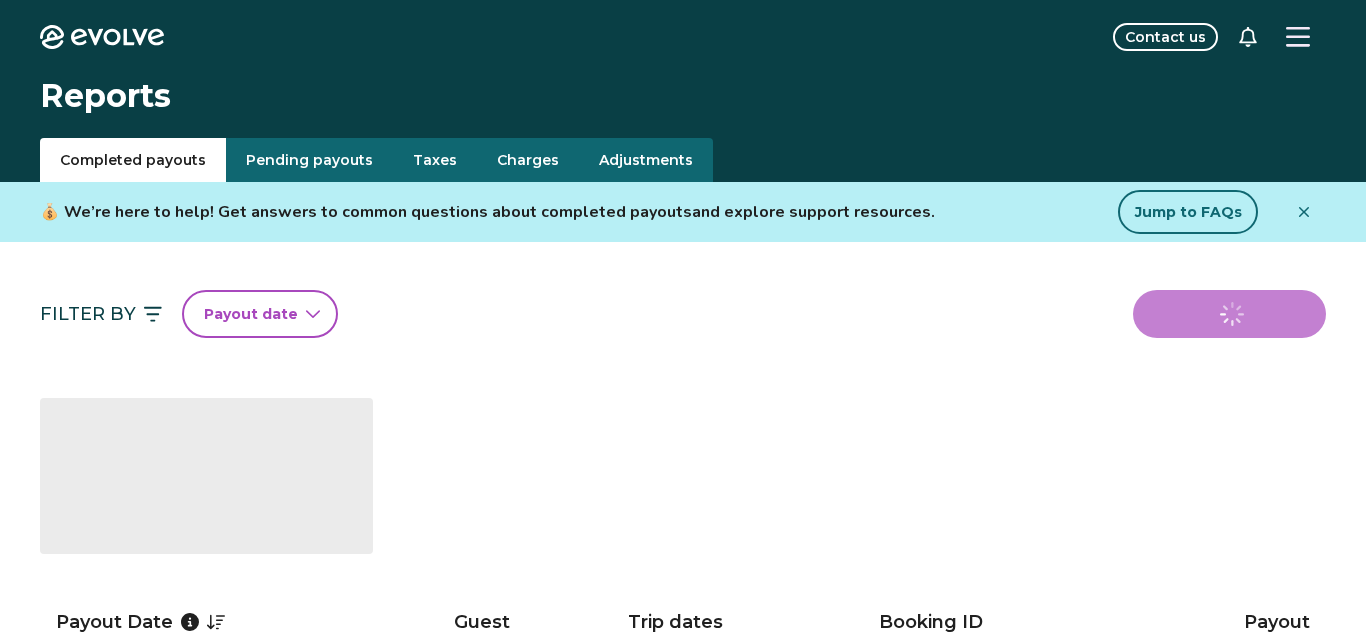 click on "Taxes" at bounding box center (435, 160) 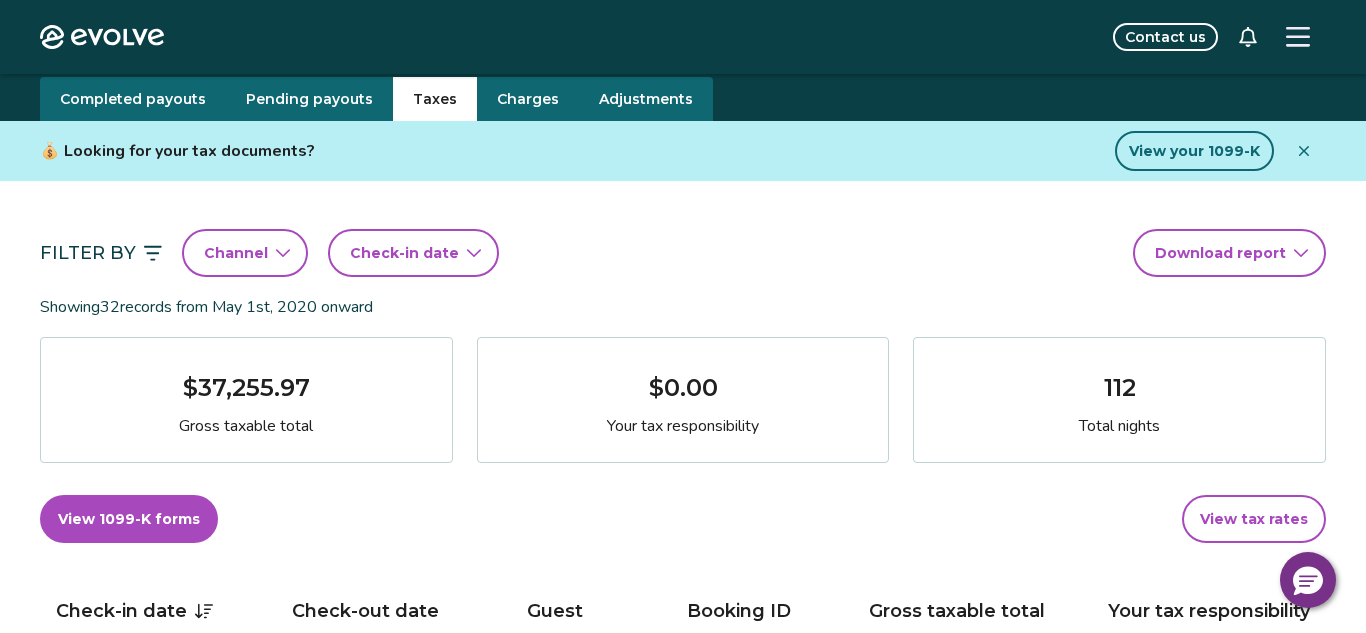 scroll, scrollTop: 53, scrollLeft: 0, axis: vertical 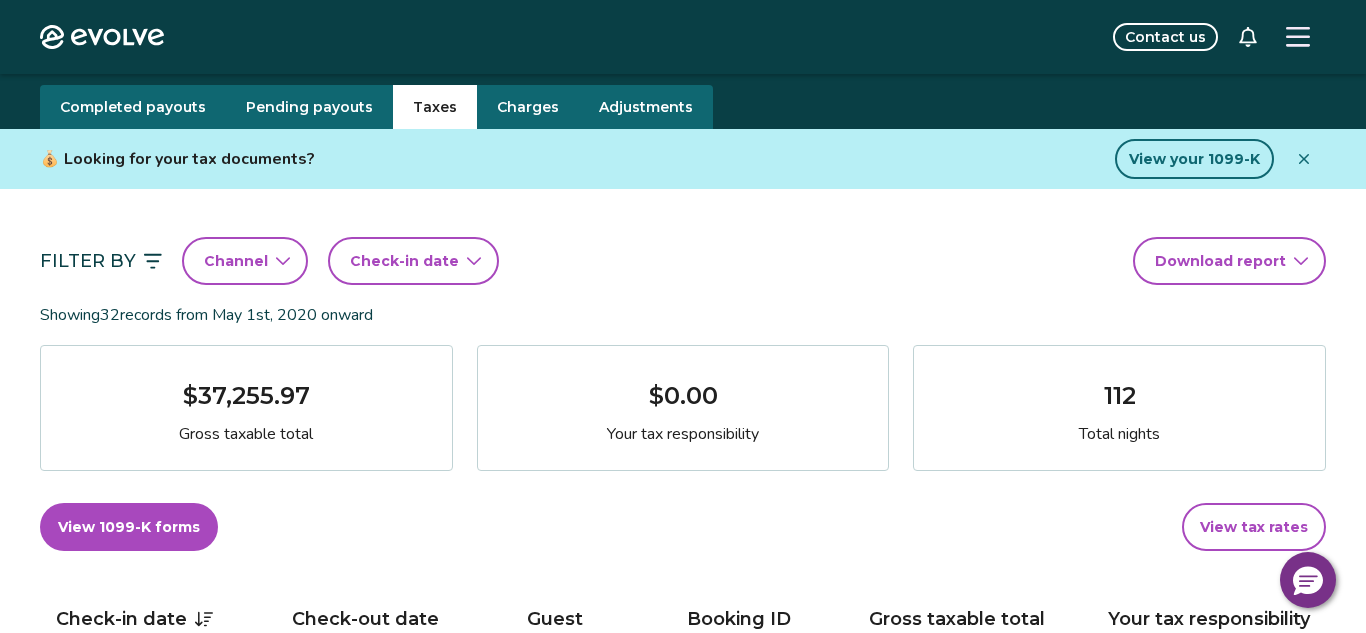 click on "Check-in date" at bounding box center (404, 261) 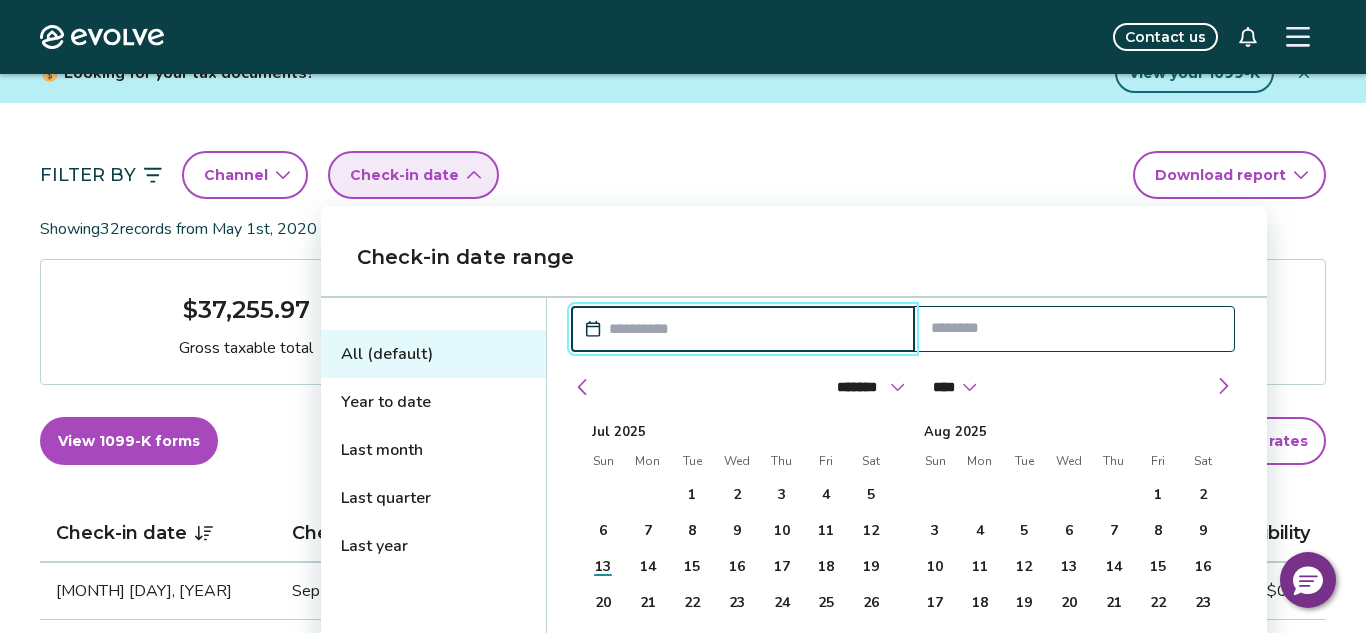 scroll, scrollTop: 140, scrollLeft: 0, axis: vertical 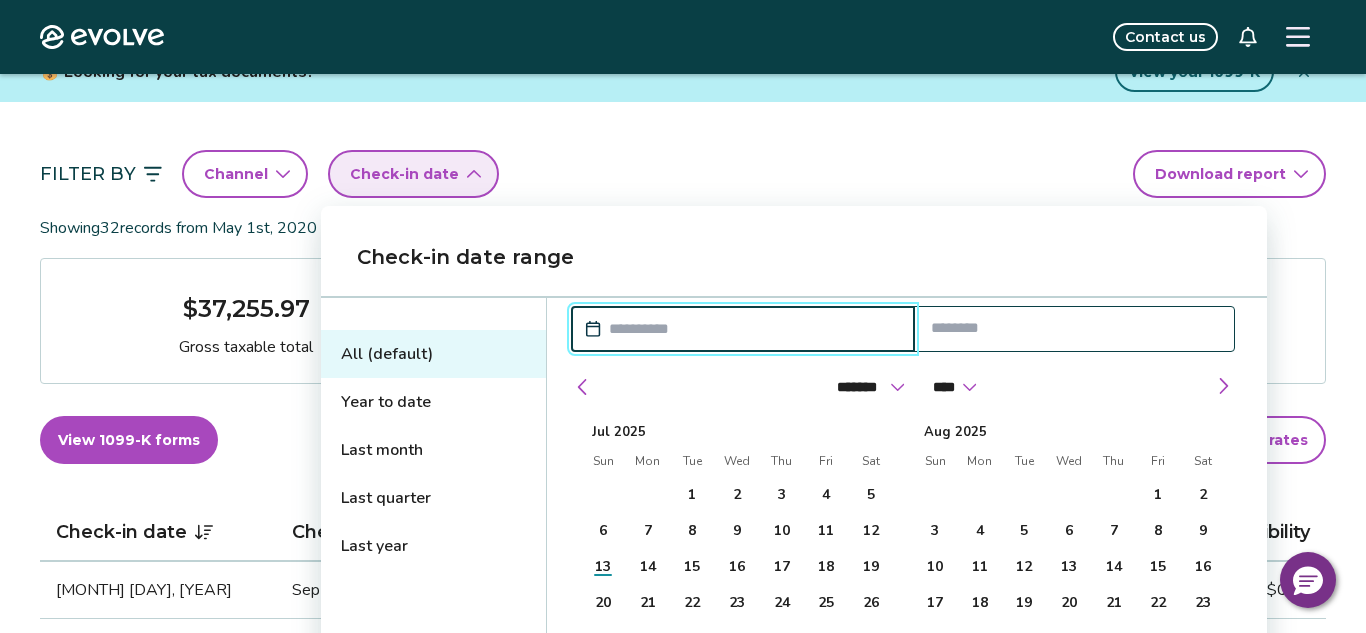 click on "Filter By  Channel Check-in date Download   report" at bounding box center (683, 174) 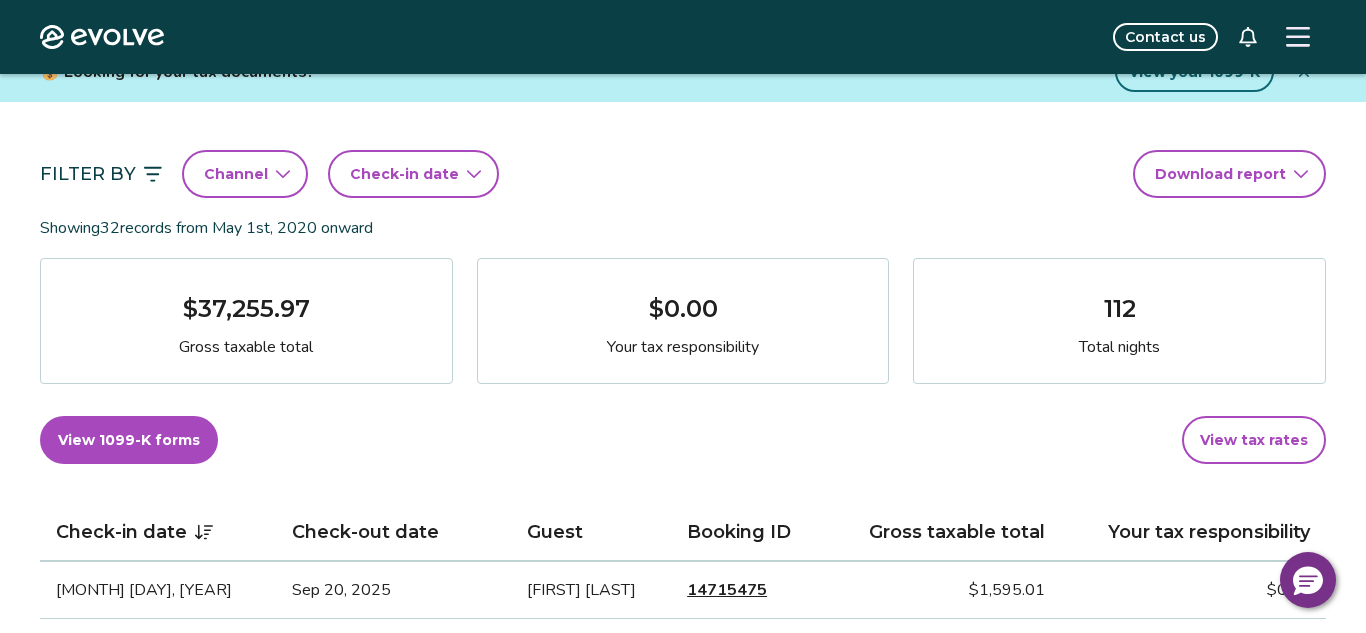 click on "Channel" at bounding box center (236, 174) 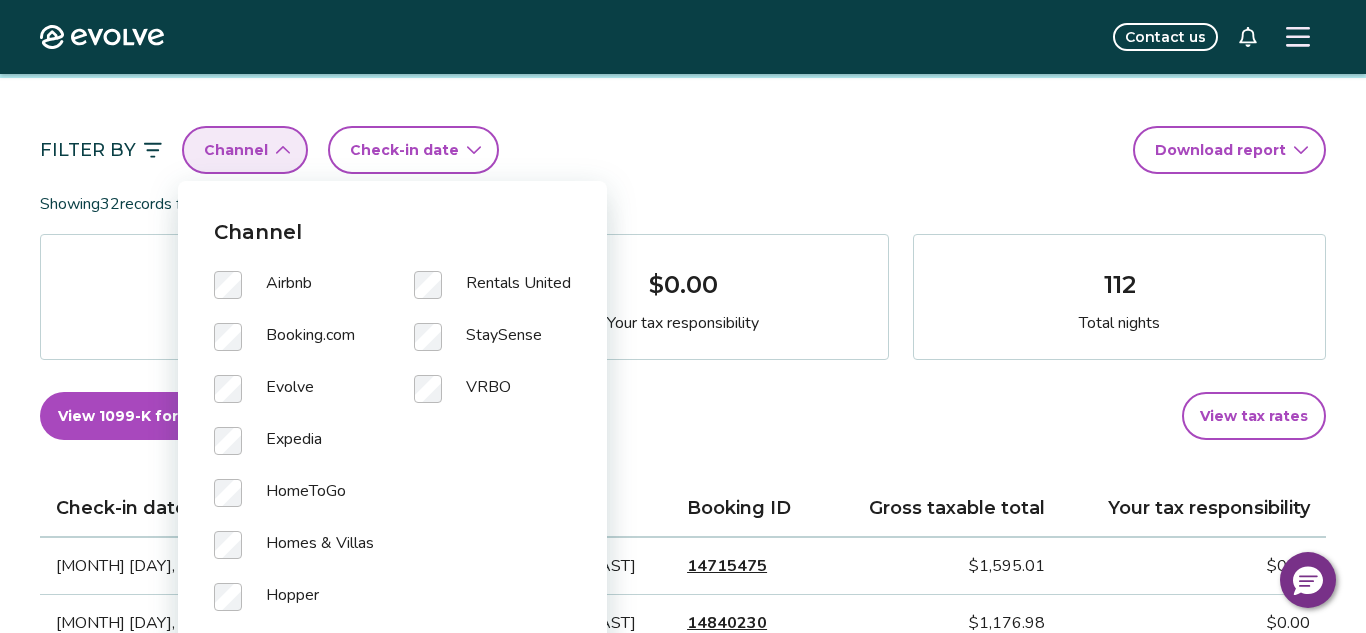scroll, scrollTop: 165, scrollLeft: 0, axis: vertical 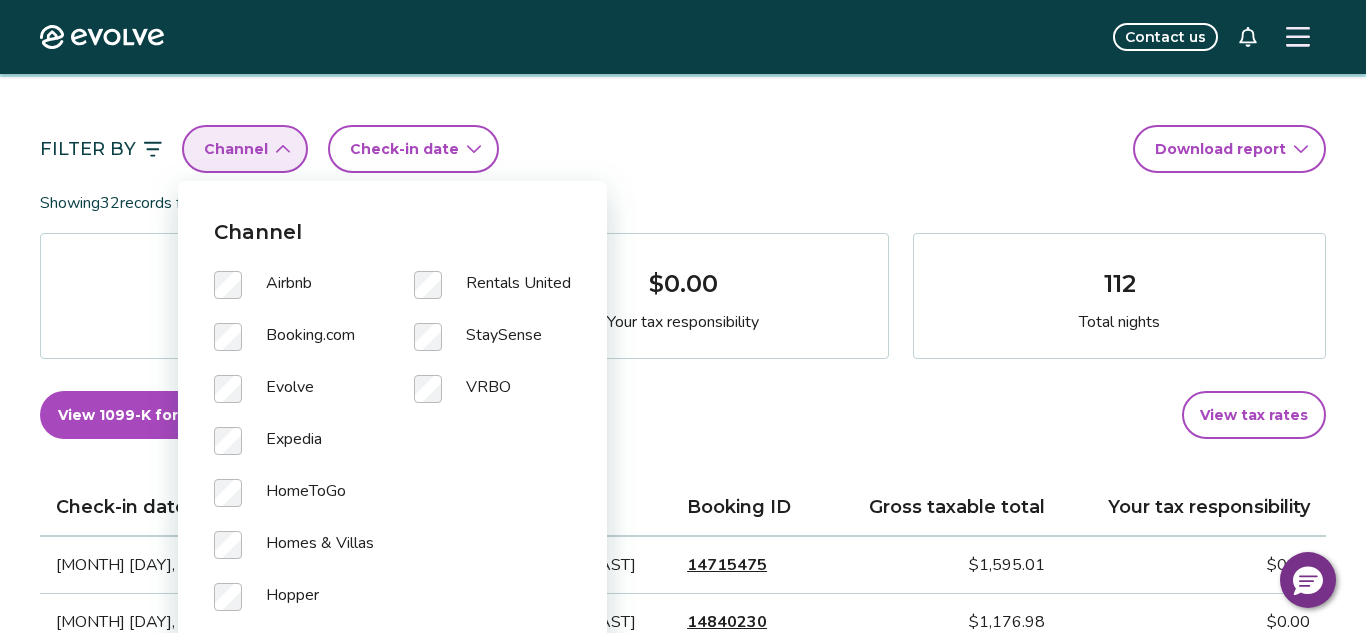 click on "Check-in date" at bounding box center [413, 149] 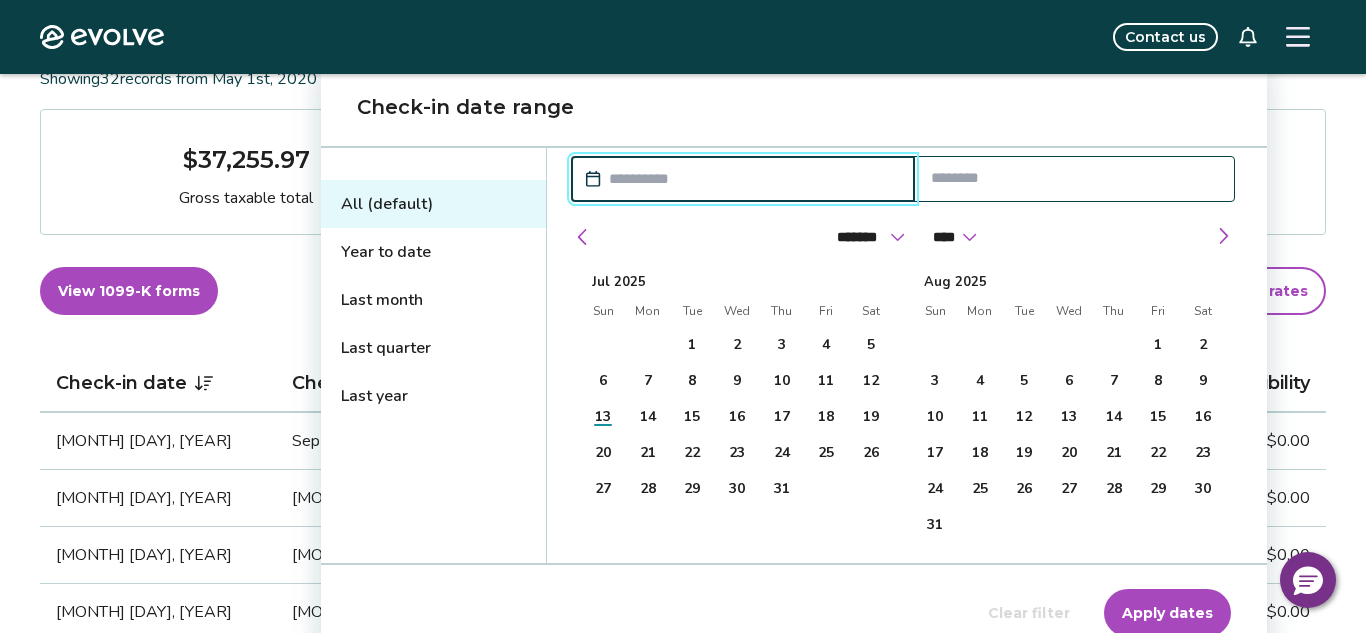 scroll, scrollTop: 290, scrollLeft: 0, axis: vertical 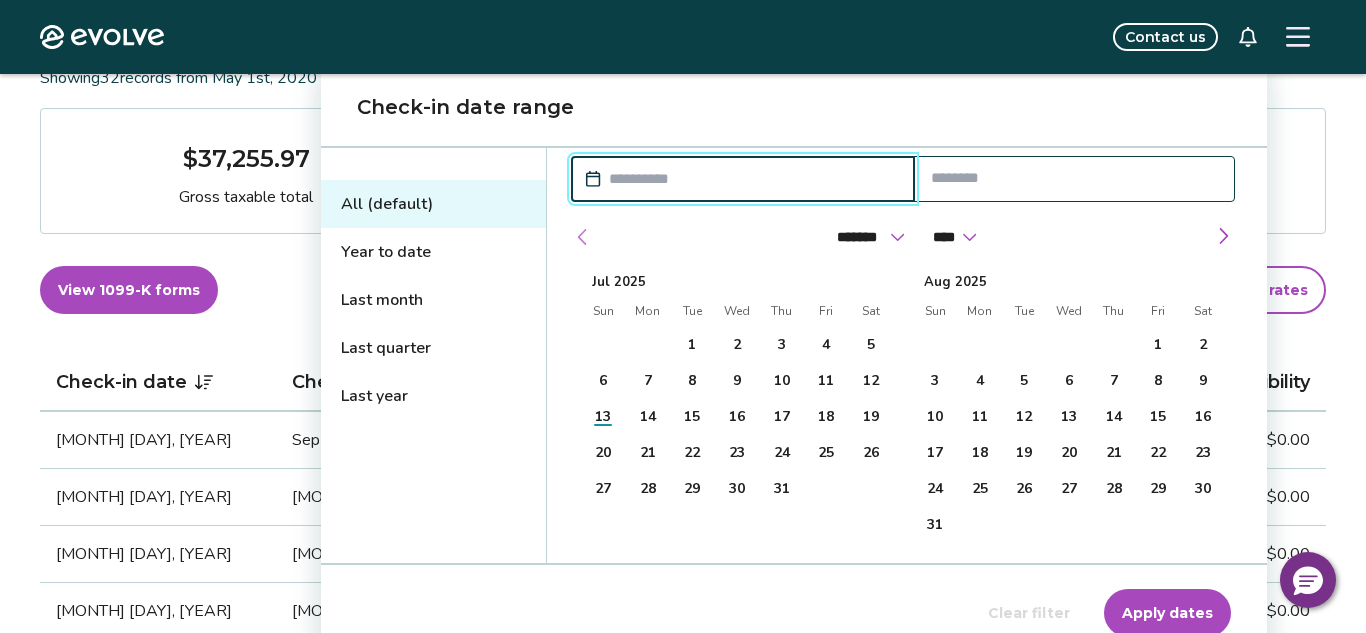 click at bounding box center [583, 237] 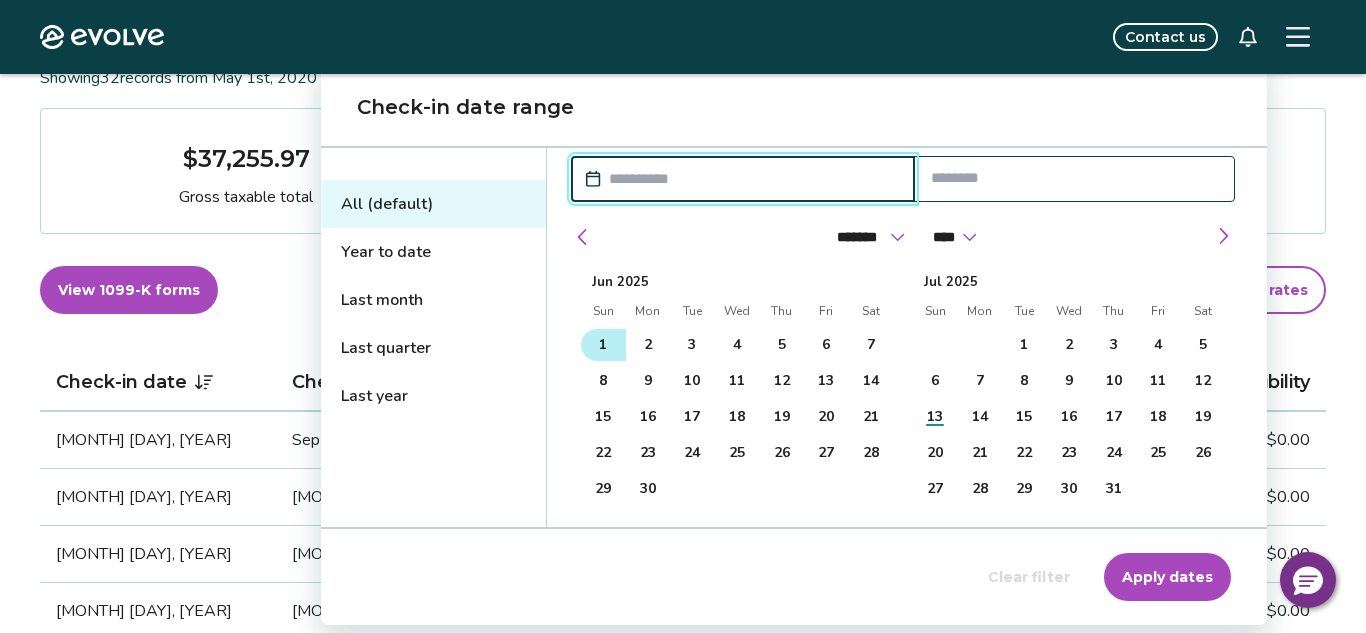 click on "1" at bounding box center [603, 345] 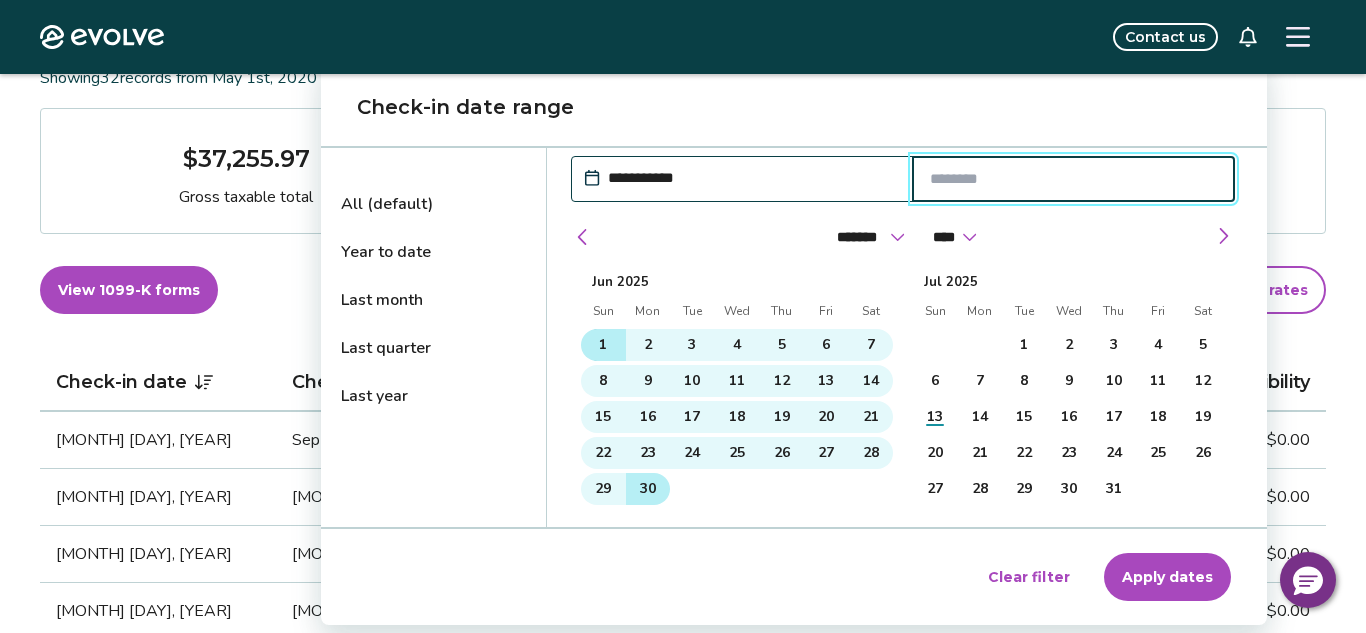 click on "30" at bounding box center (648, 489) 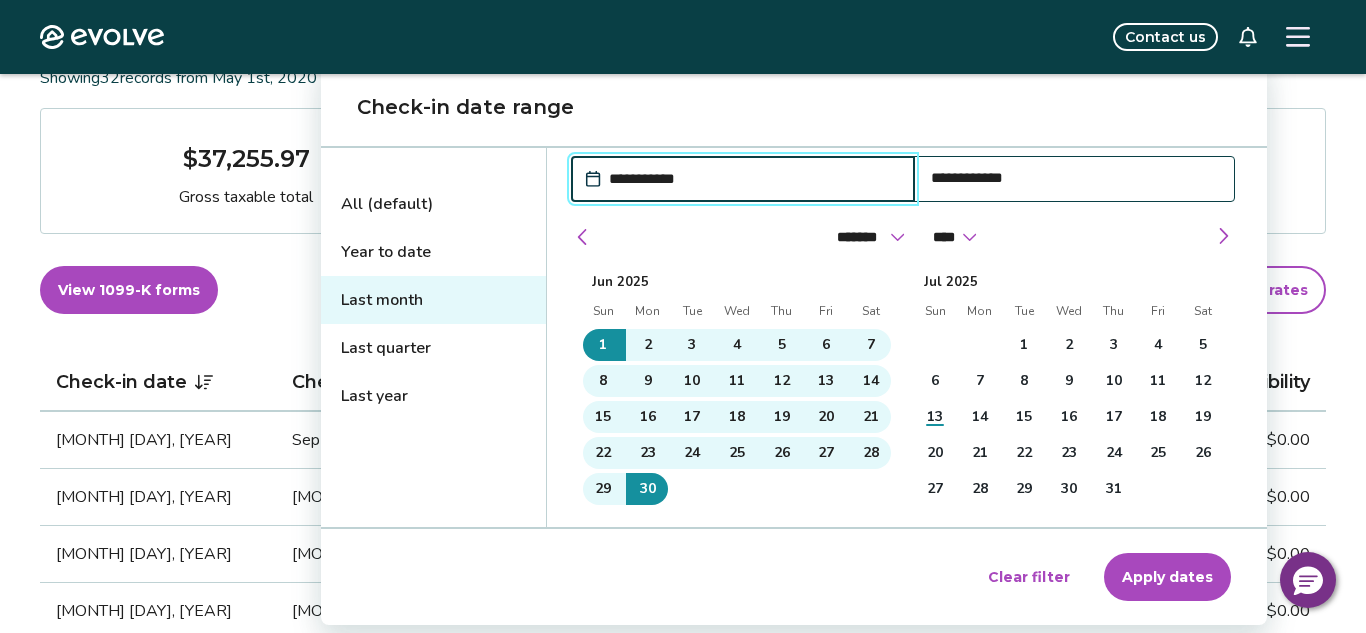 click on "Apply dates" at bounding box center (1167, 577) 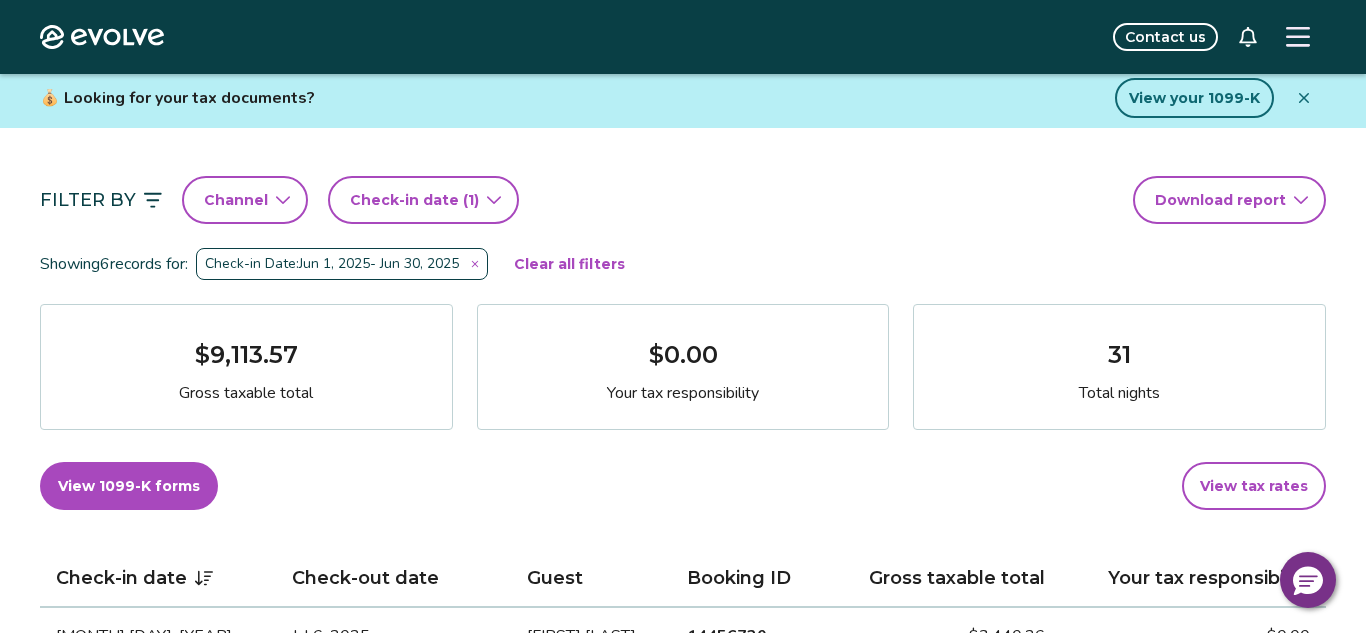 scroll, scrollTop: 0, scrollLeft: 0, axis: both 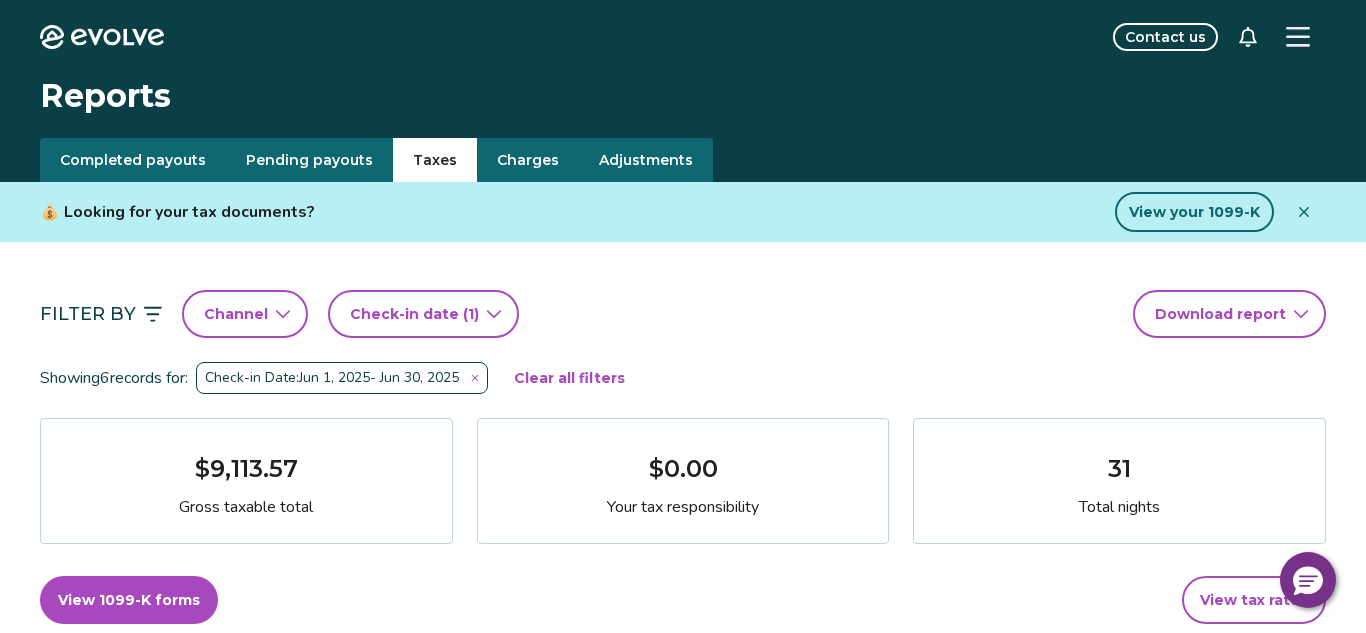 click at bounding box center [1298, 37] 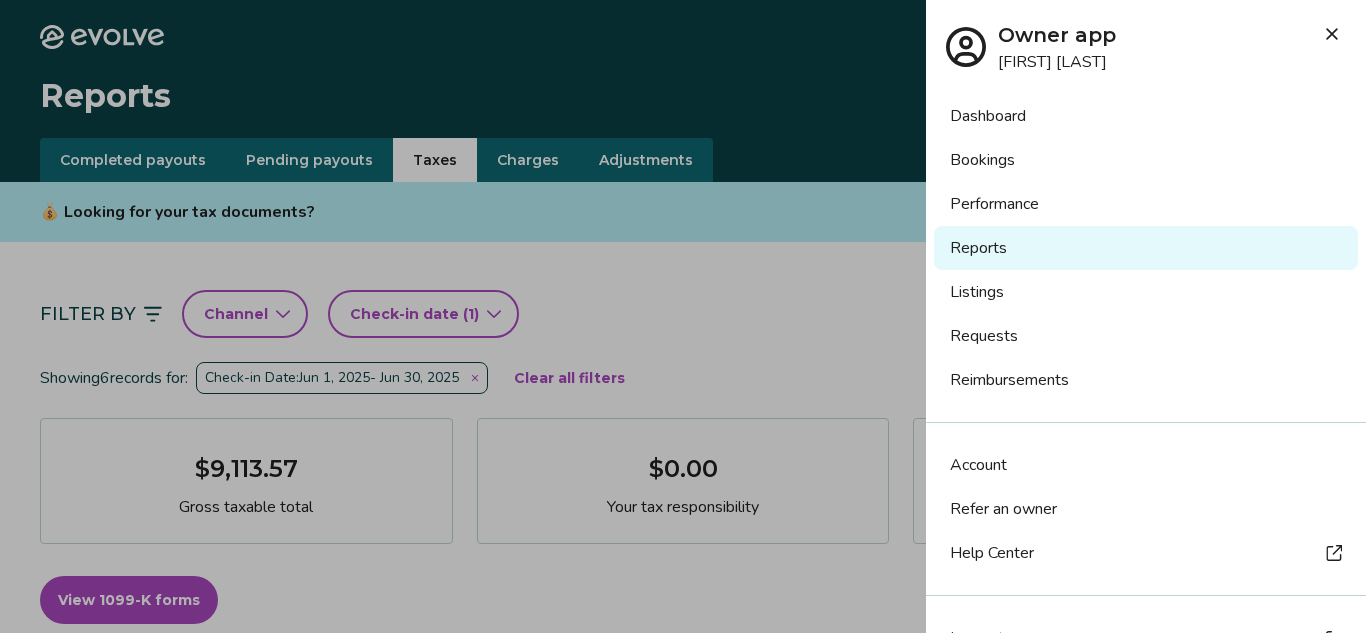 click on "Listings" at bounding box center (1146, 292) 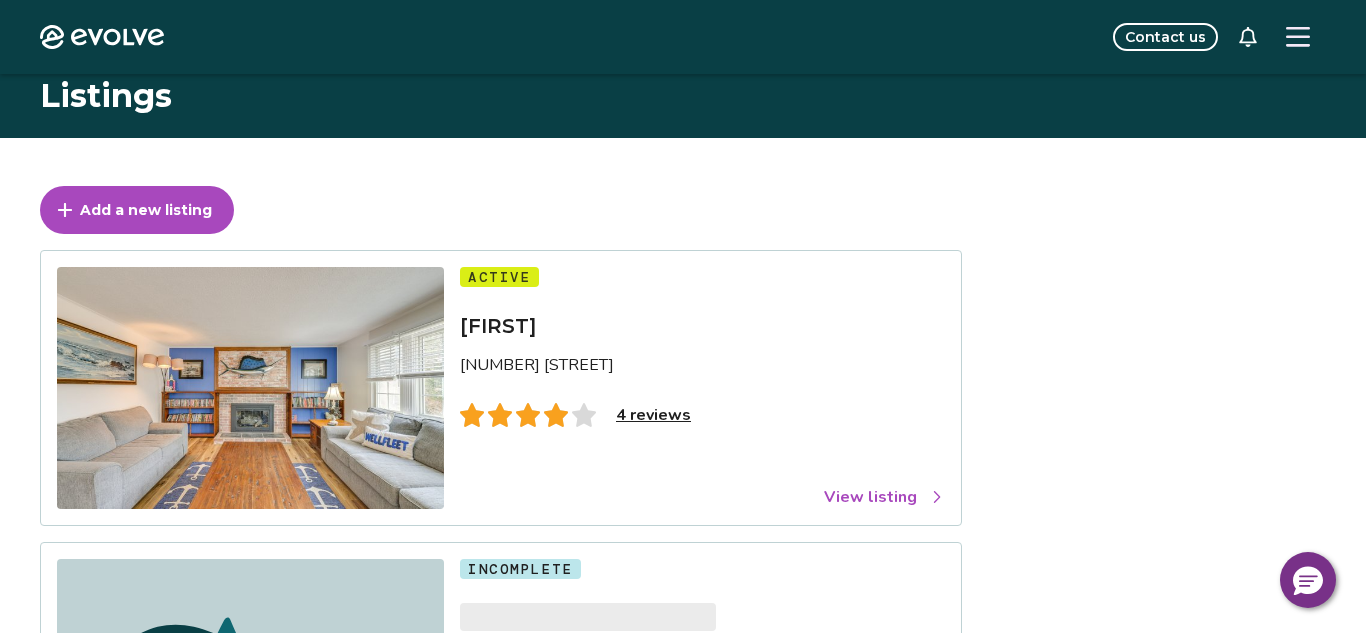 scroll, scrollTop: 82, scrollLeft: 0, axis: vertical 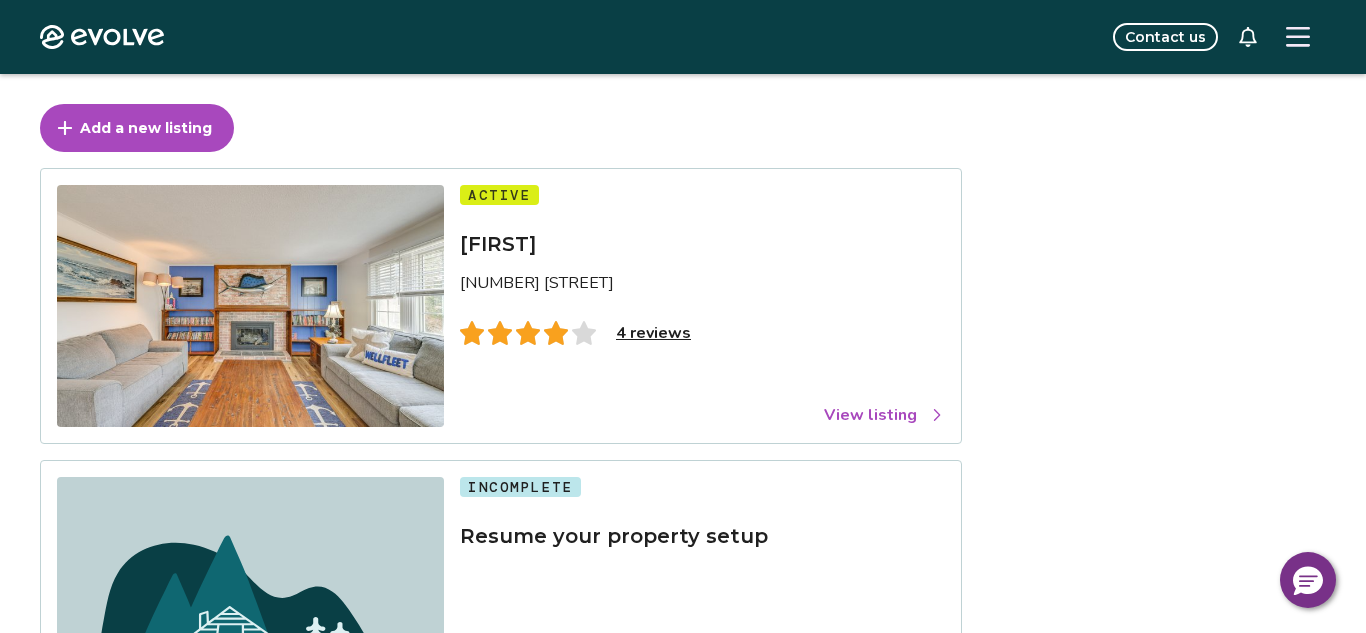 click on "View listing" at bounding box center [884, 415] 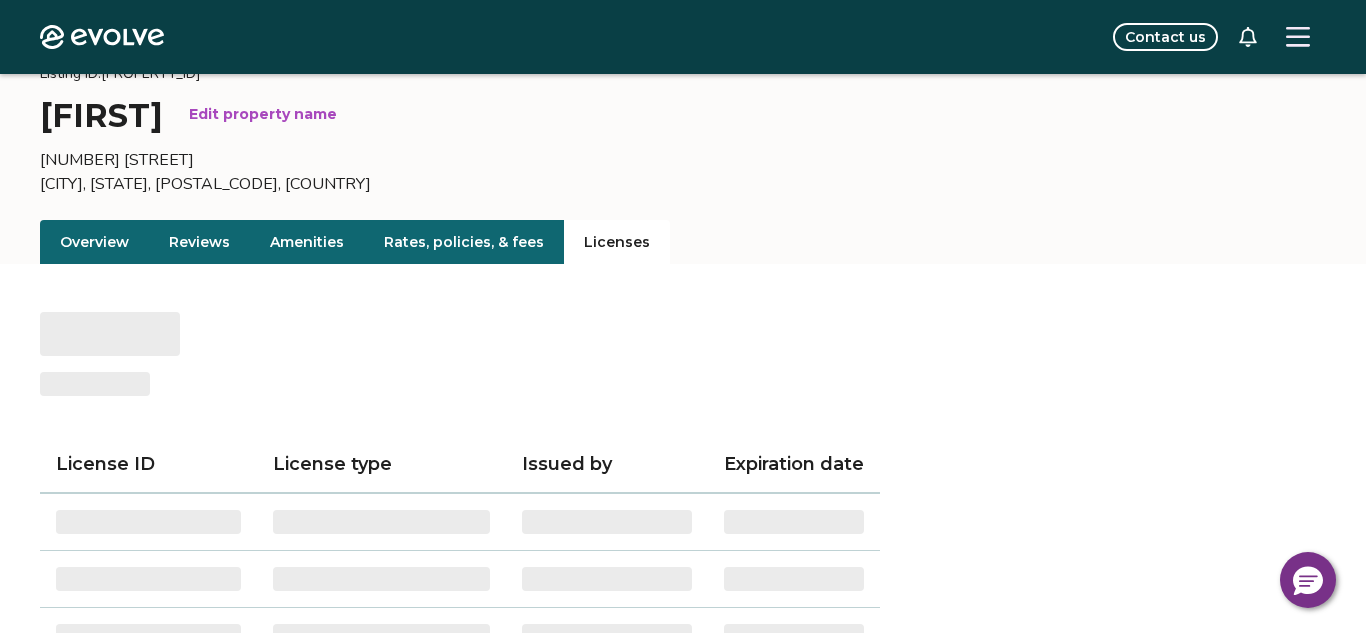click on "Licenses" at bounding box center [617, 242] 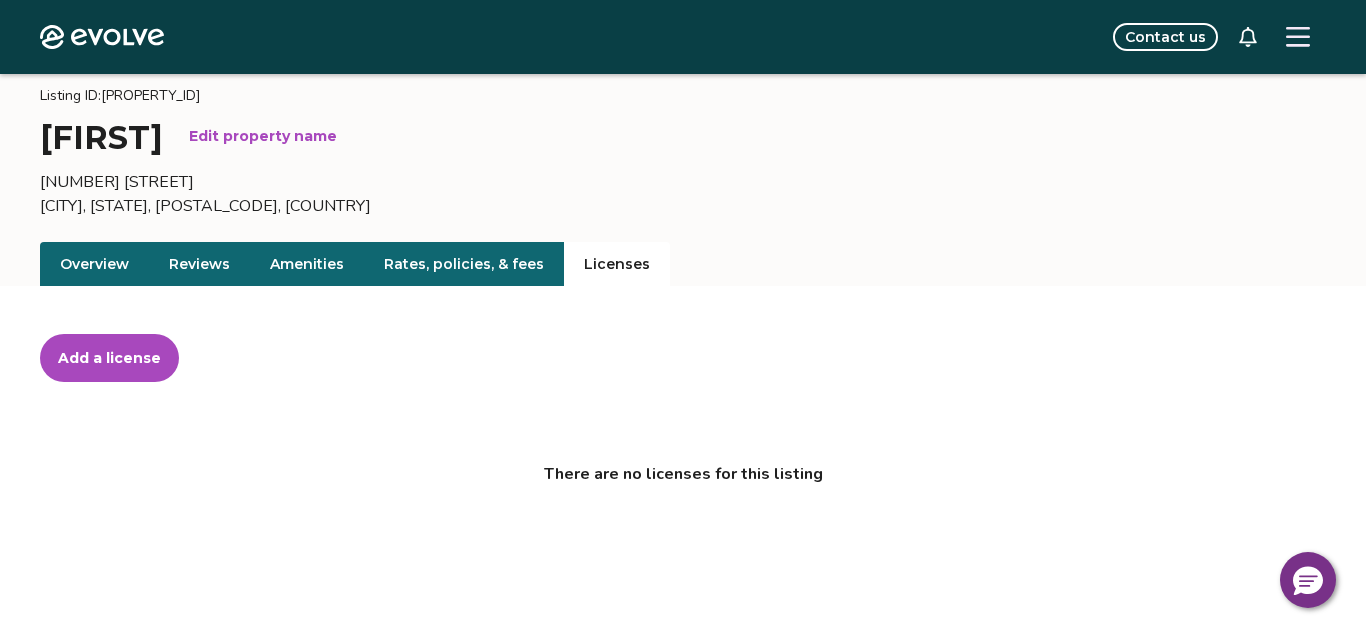 scroll, scrollTop: 50, scrollLeft: 0, axis: vertical 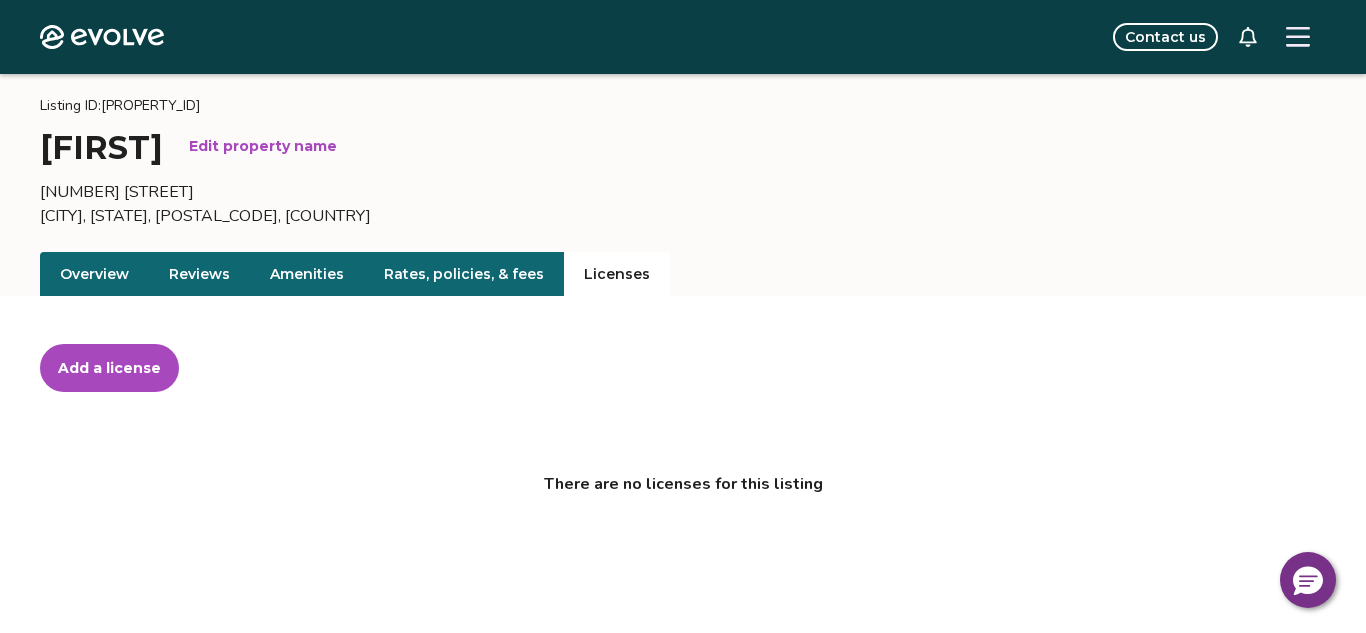 click on "Overview" at bounding box center (94, 274) 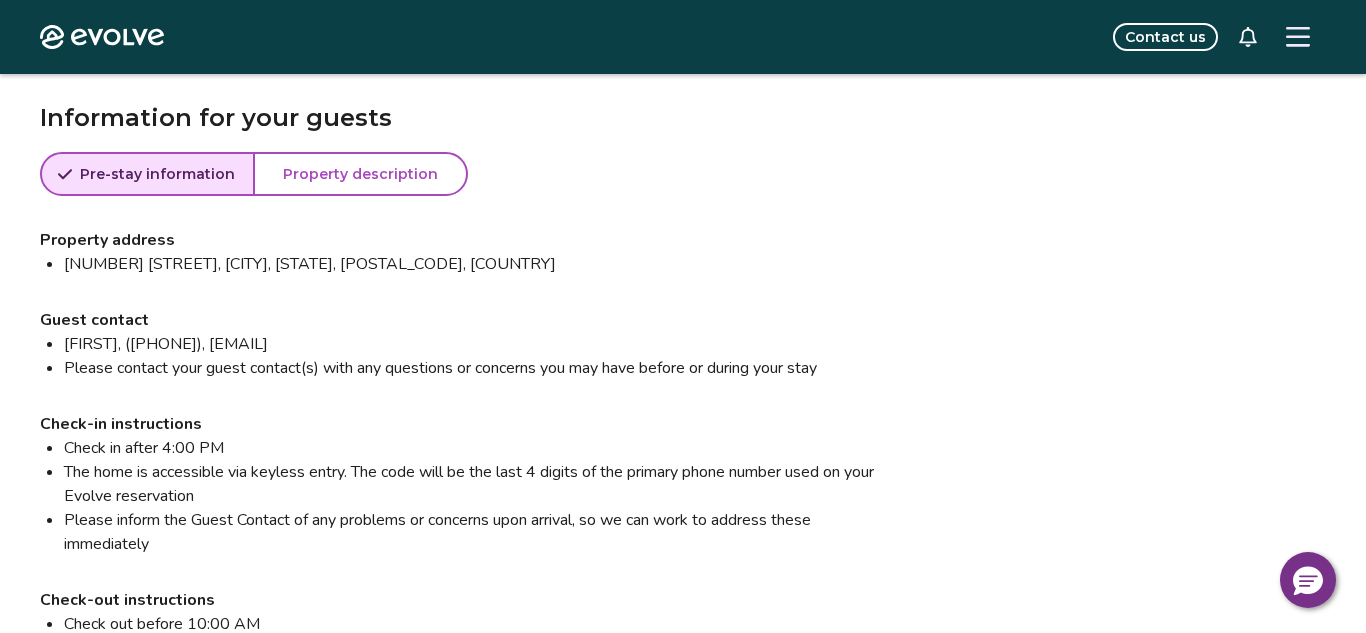 scroll, scrollTop: 1818, scrollLeft: 0, axis: vertical 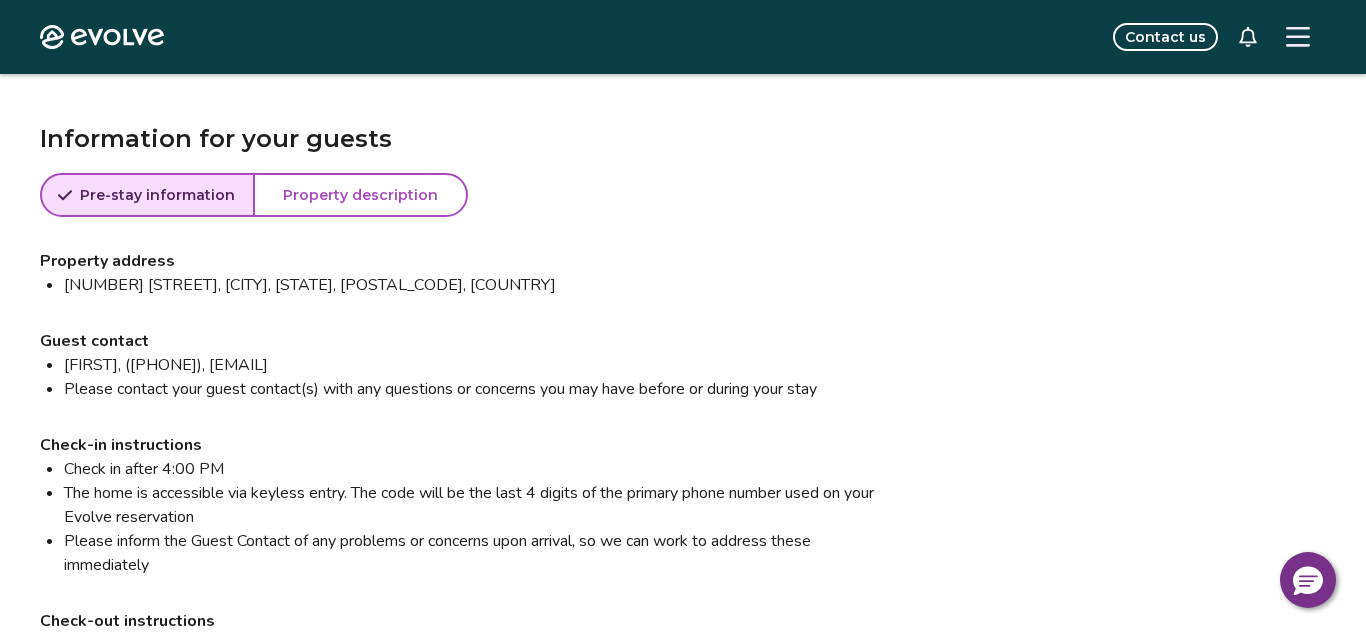 click on "Property description" at bounding box center (360, 195) 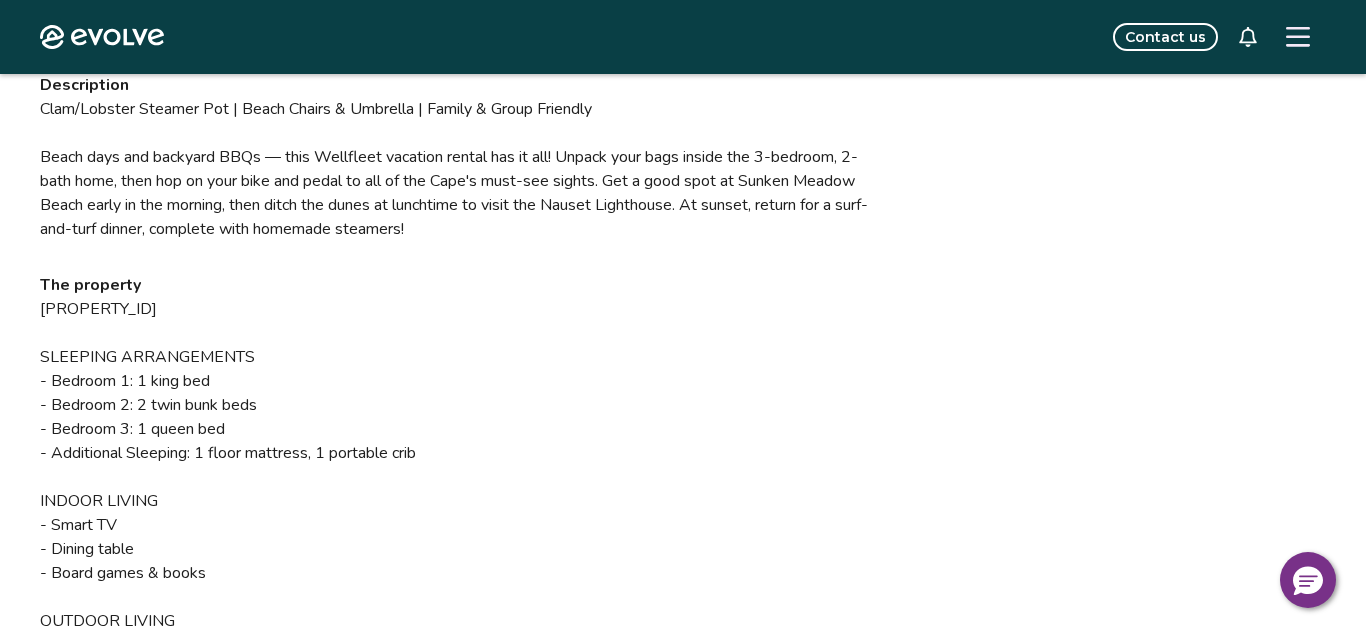 scroll, scrollTop: 2075, scrollLeft: 0, axis: vertical 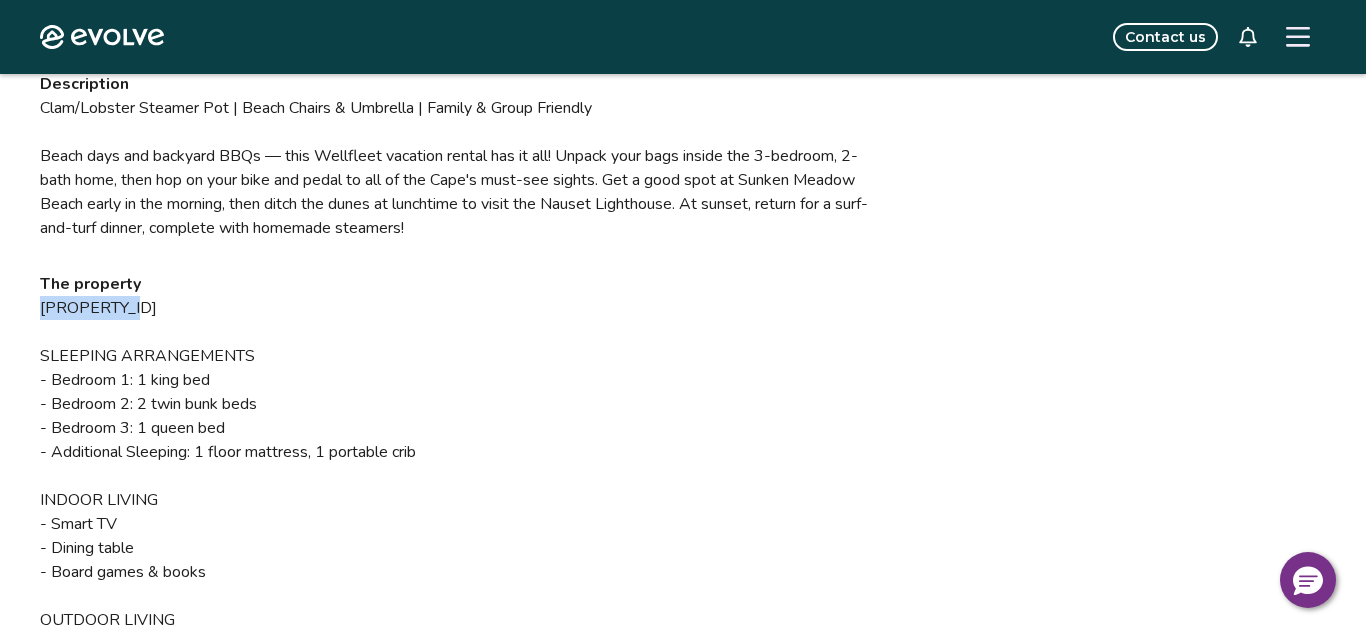 drag, startPoint x: 150, startPoint y: 307, endPoint x: 36, endPoint y: 309, distance: 114.01754 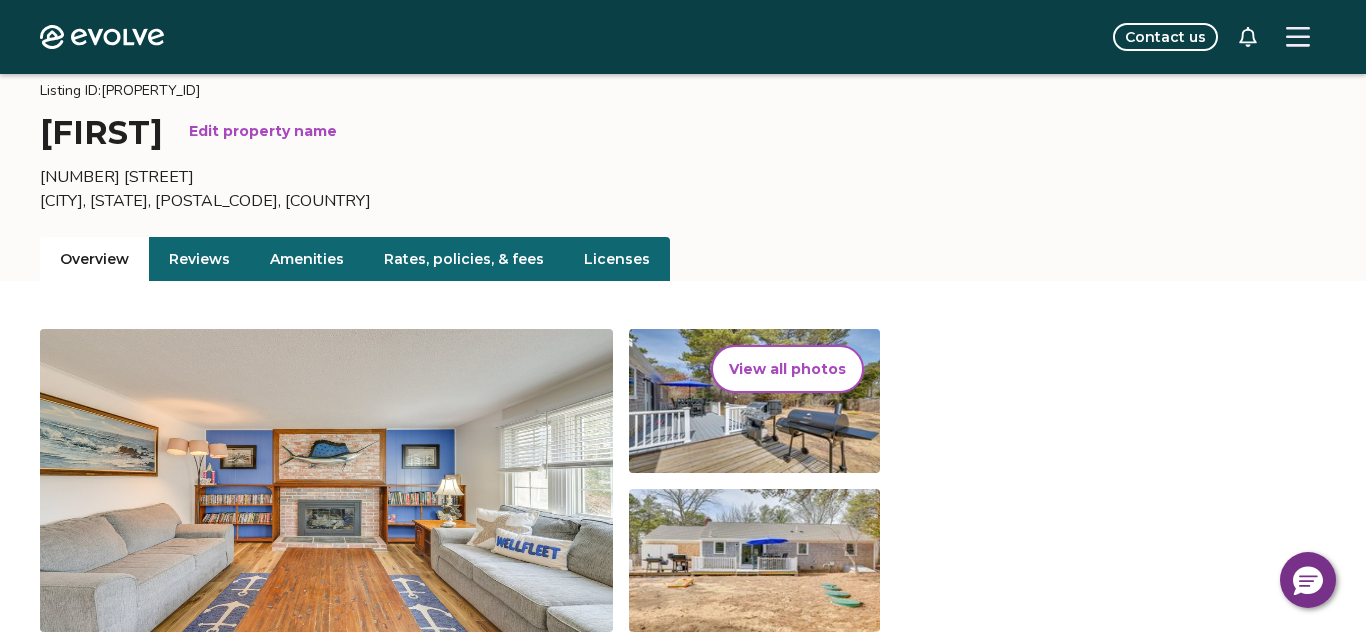 scroll, scrollTop: 60, scrollLeft: 0, axis: vertical 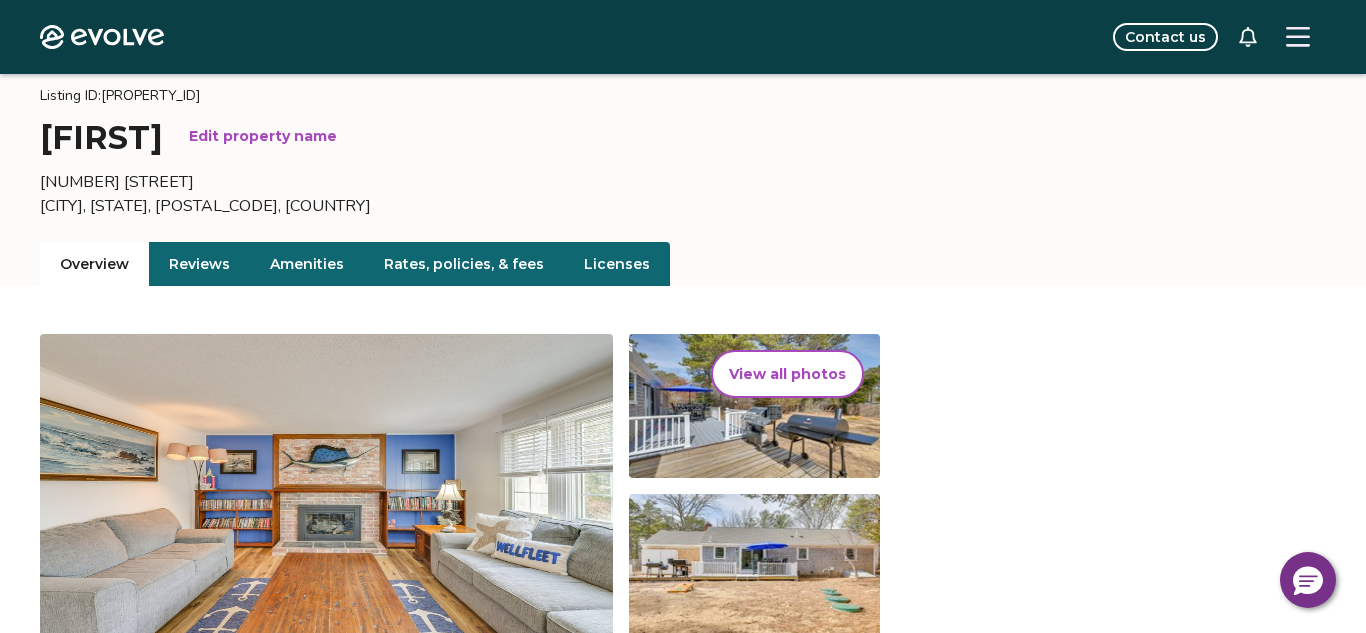 click 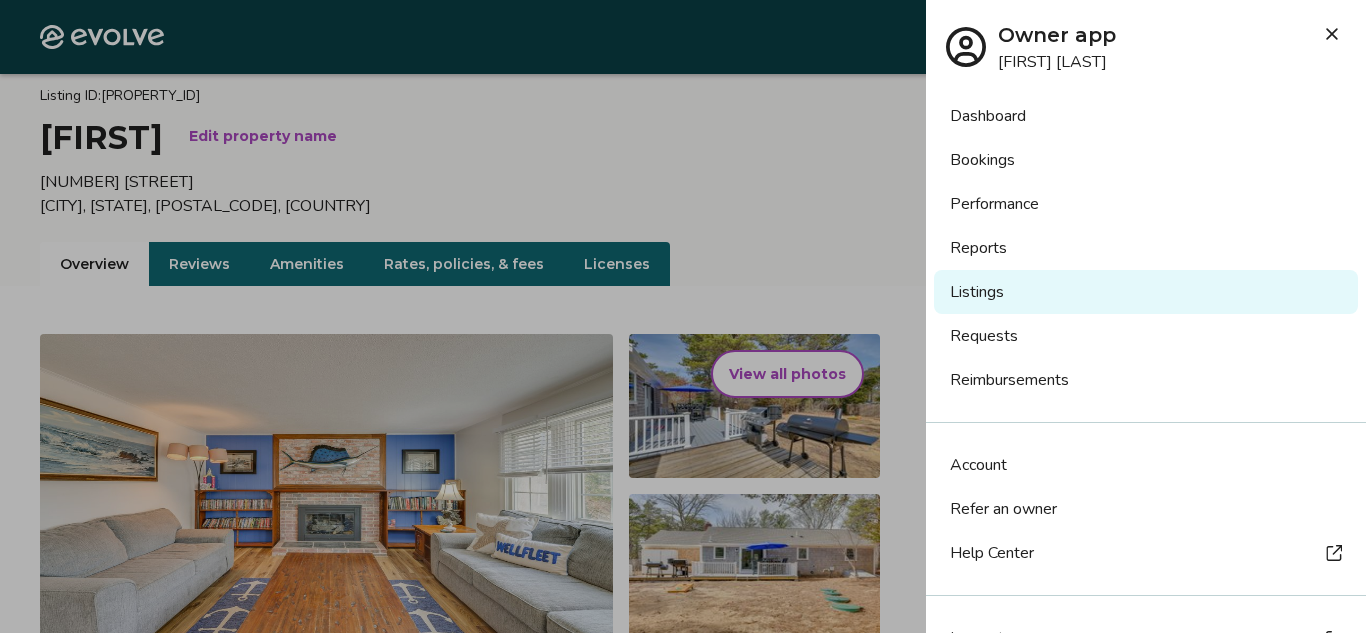 click on "Reports" at bounding box center [1146, 248] 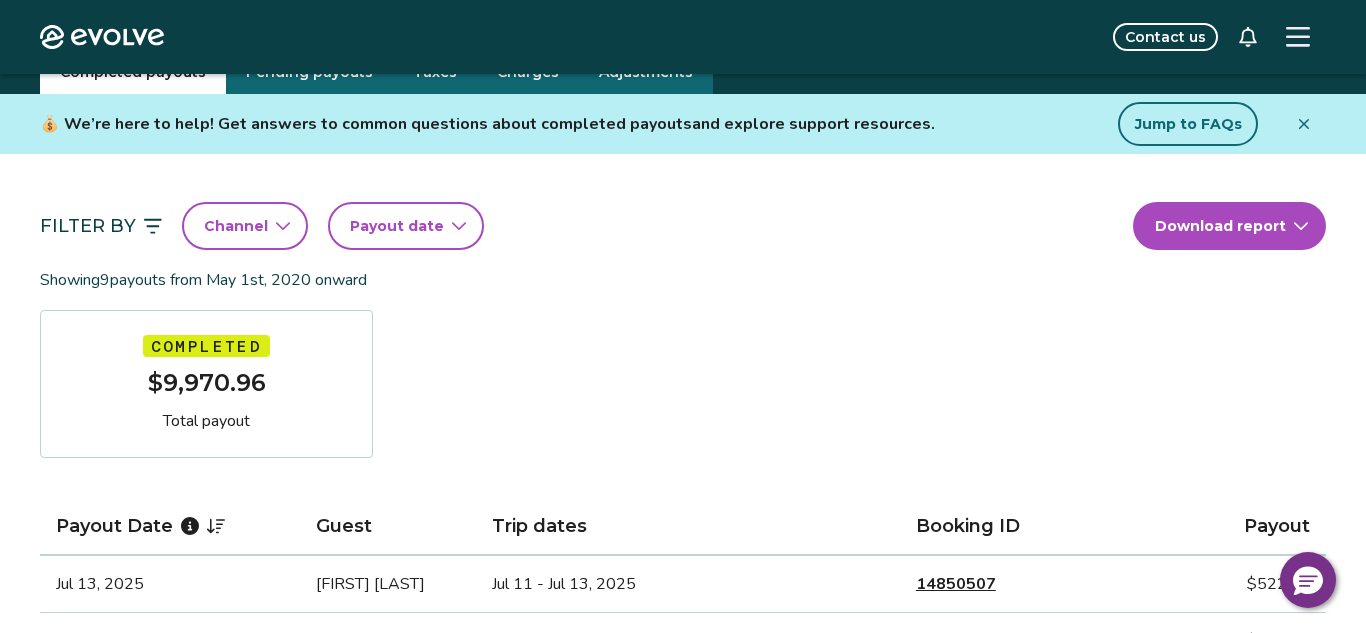 scroll, scrollTop: 89, scrollLeft: 0, axis: vertical 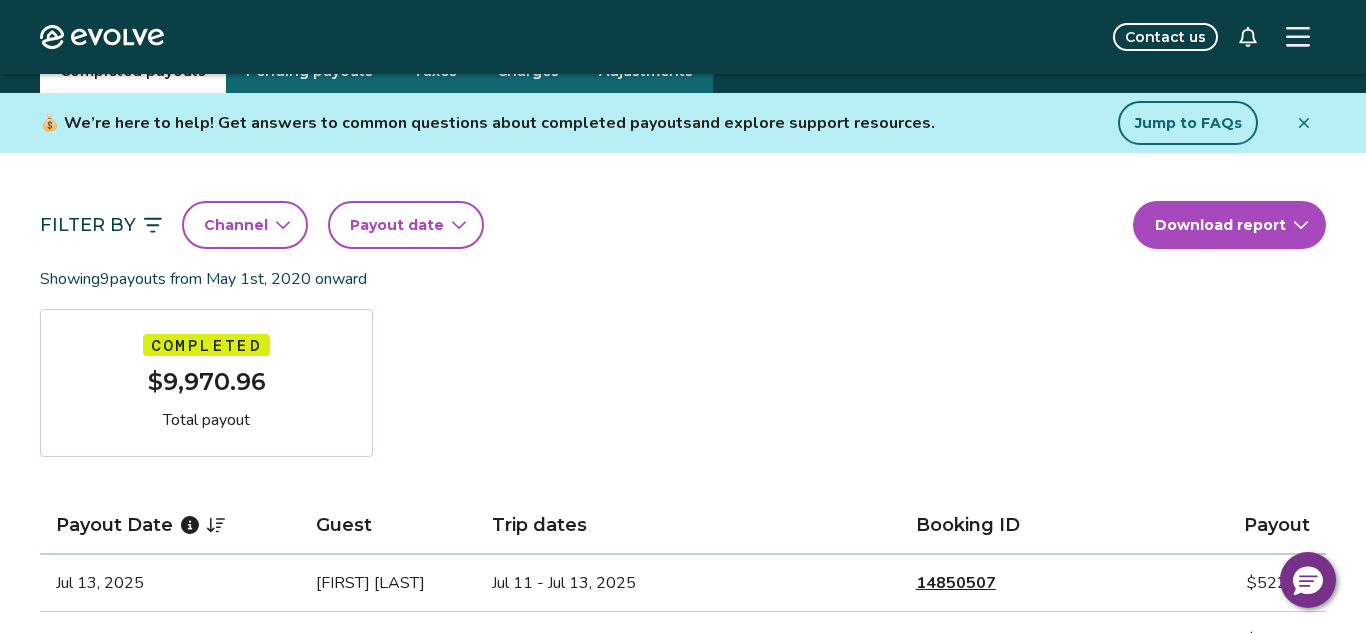 click on "Payout date" at bounding box center (397, 225) 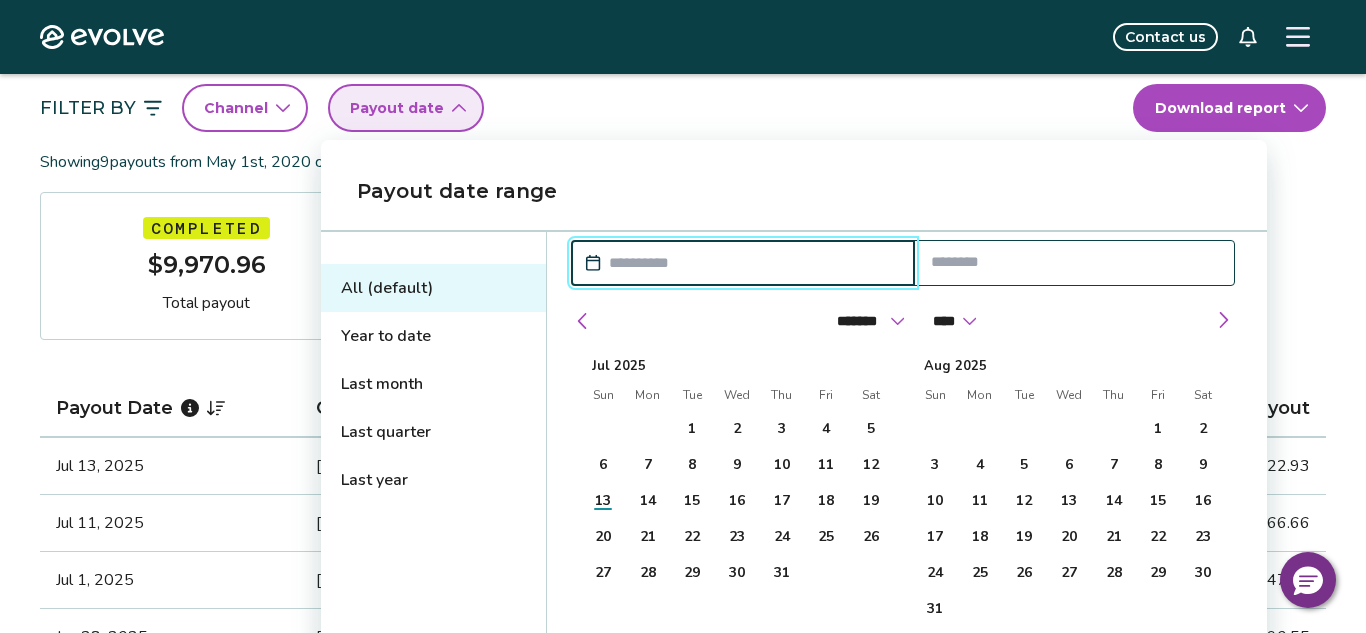 scroll, scrollTop: 212, scrollLeft: 0, axis: vertical 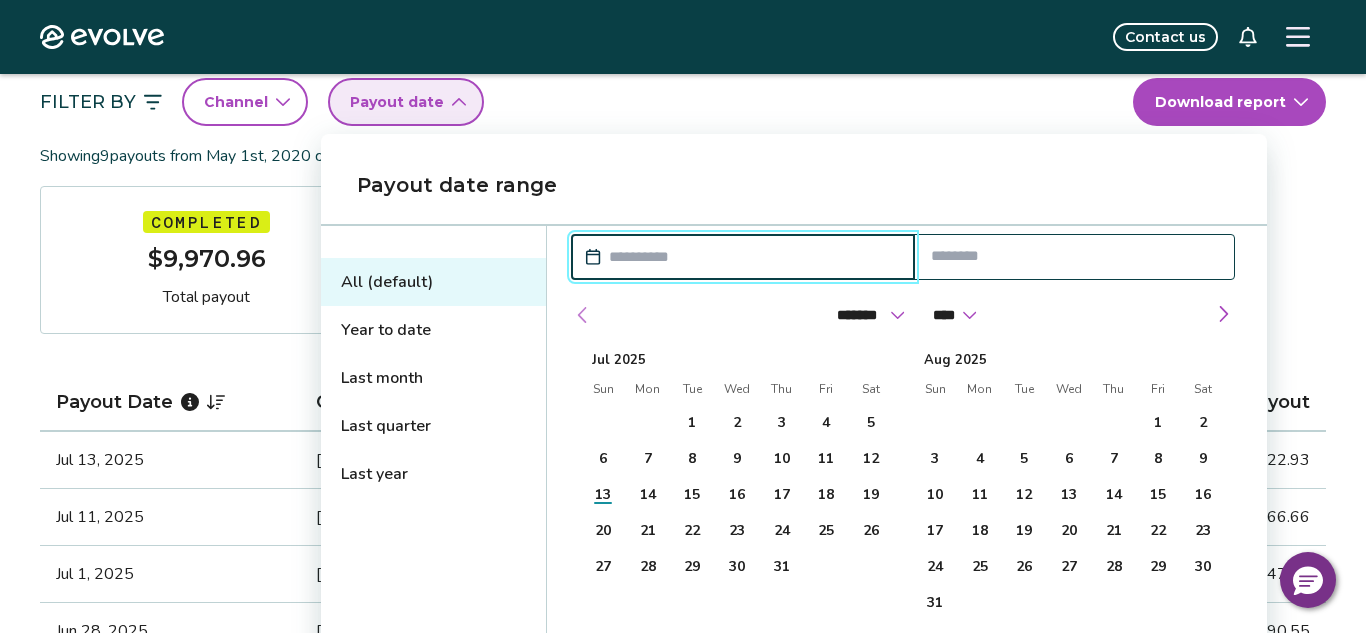 click at bounding box center [583, 315] 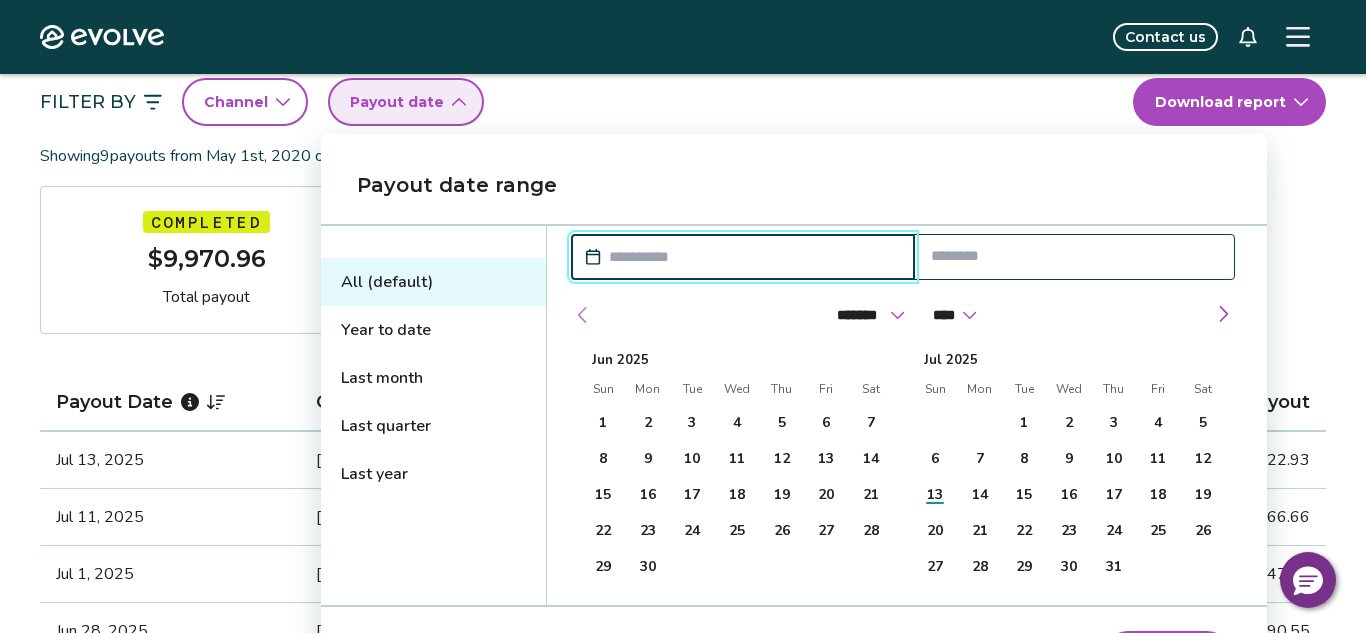 click at bounding box center (583, 315) 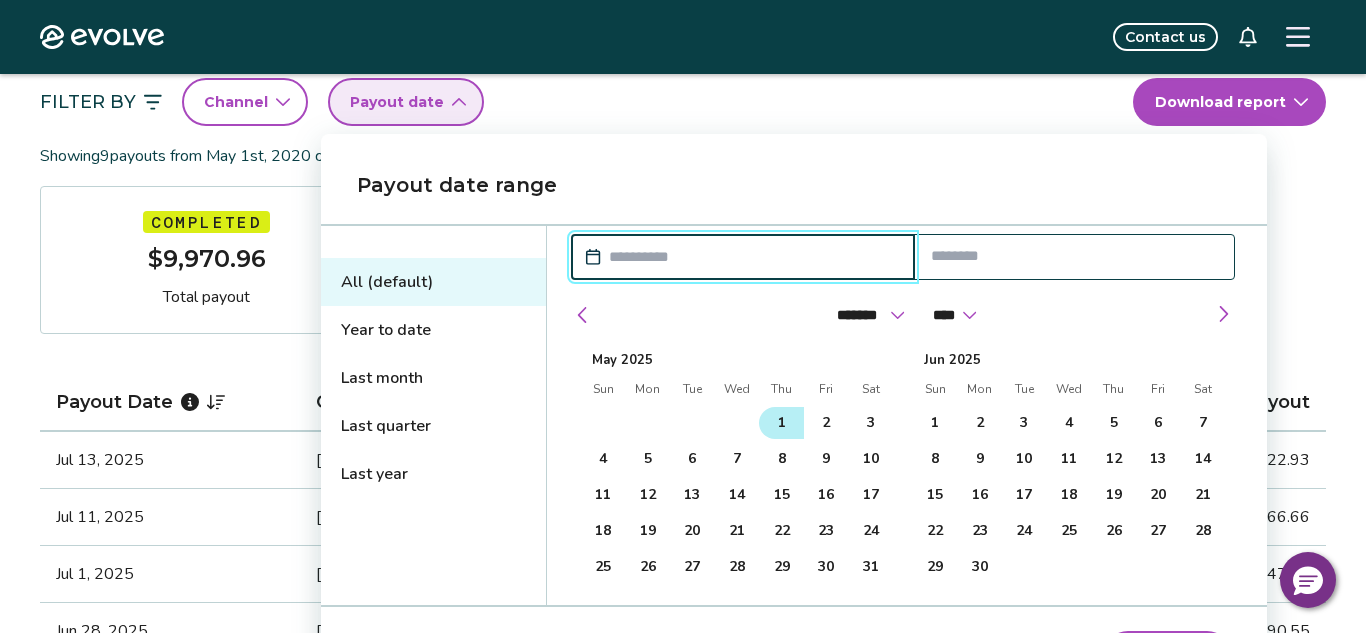 click on "1" at bounding box center (782, 423) 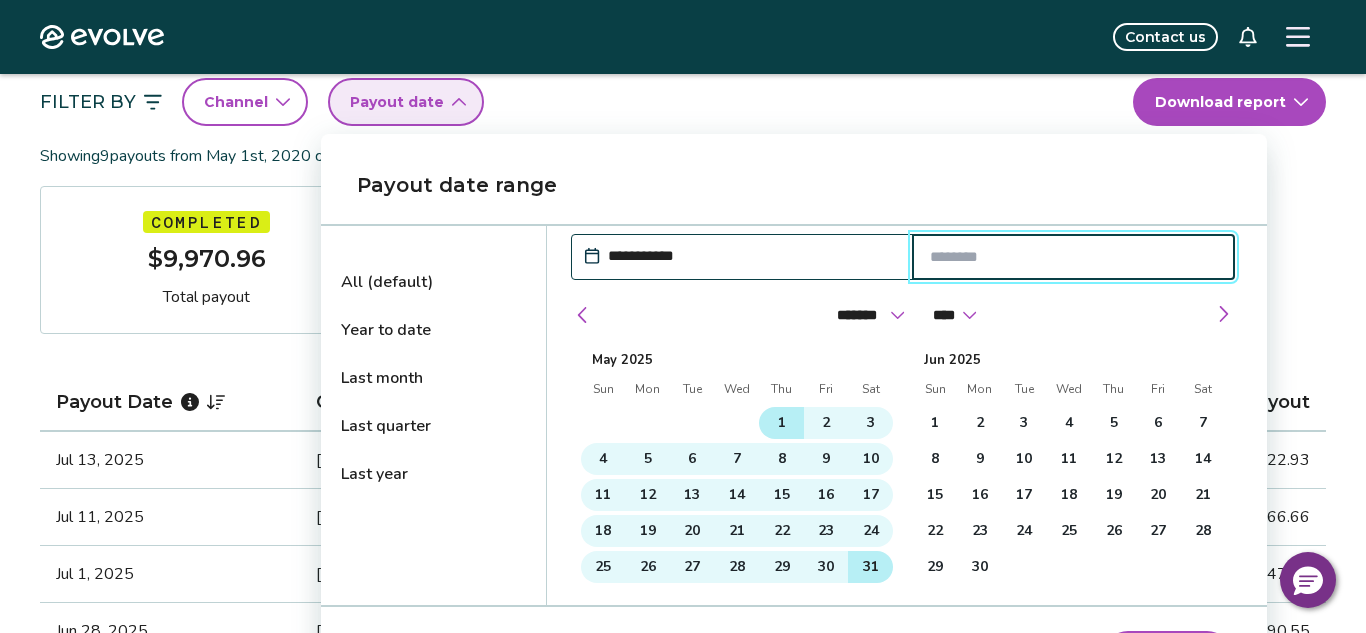 click on "31" at bounding box center (871, 567) 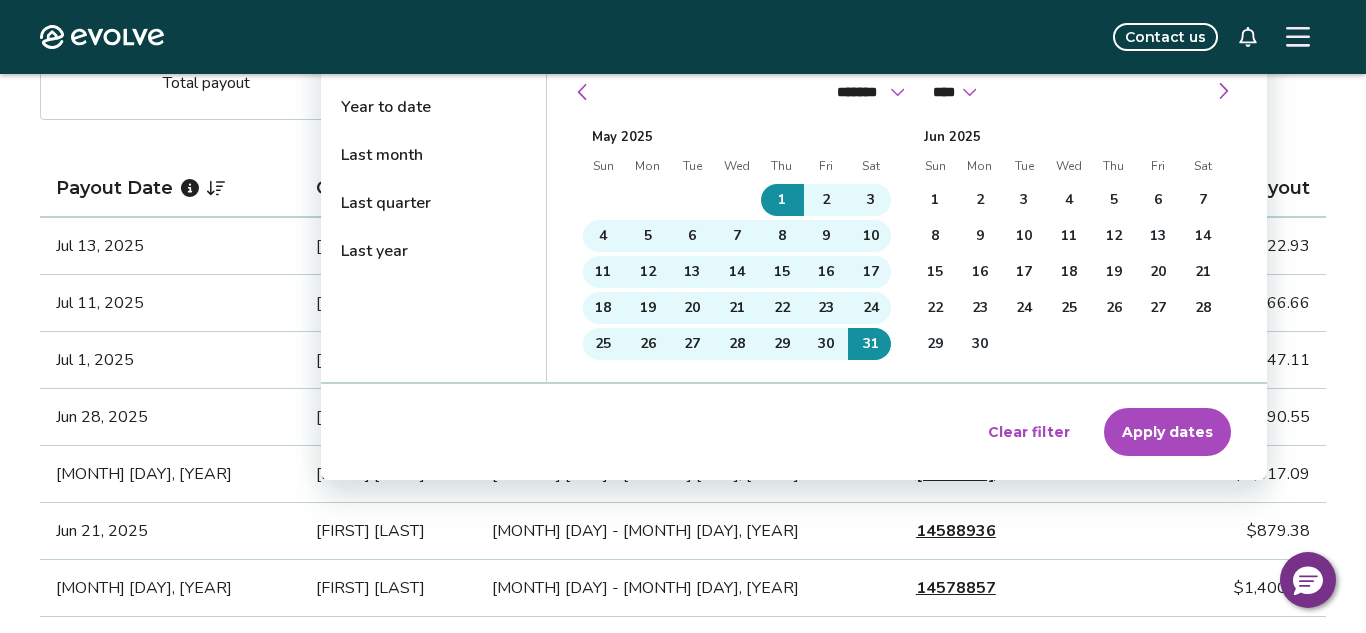 scroll, scrollTop: 435, scrollLeft: 0, axis: vertical 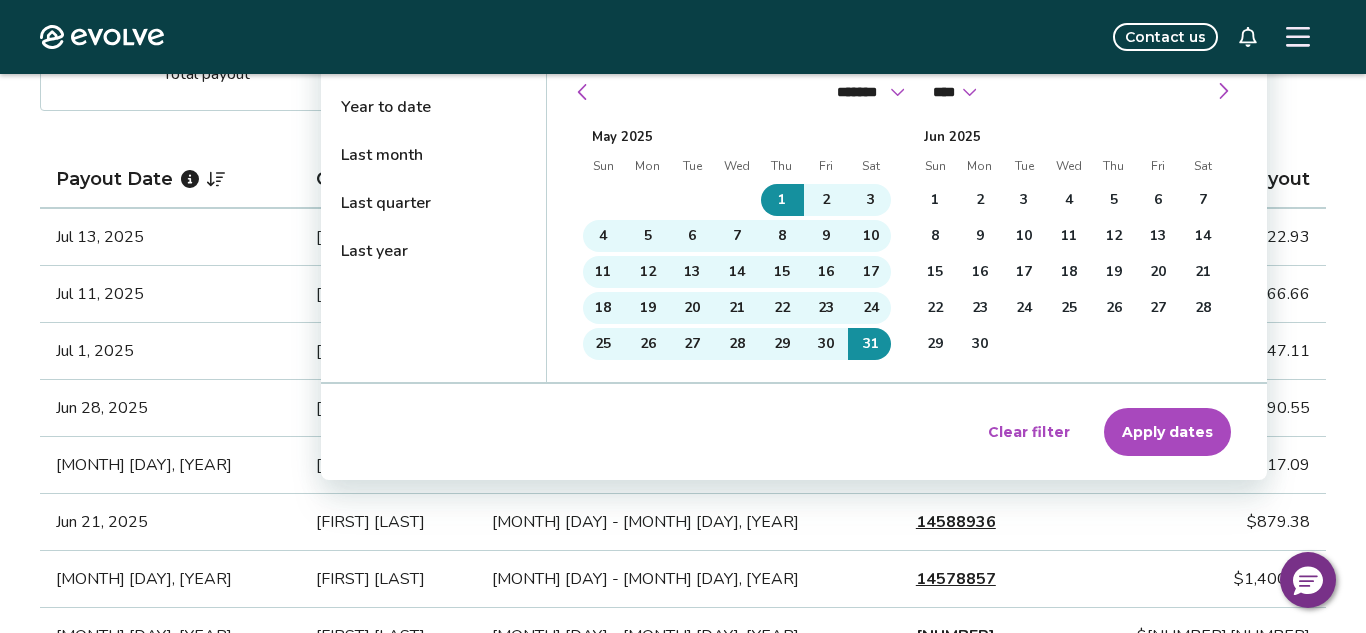 click on "Apply dates" at bounding box center [1167, 432] 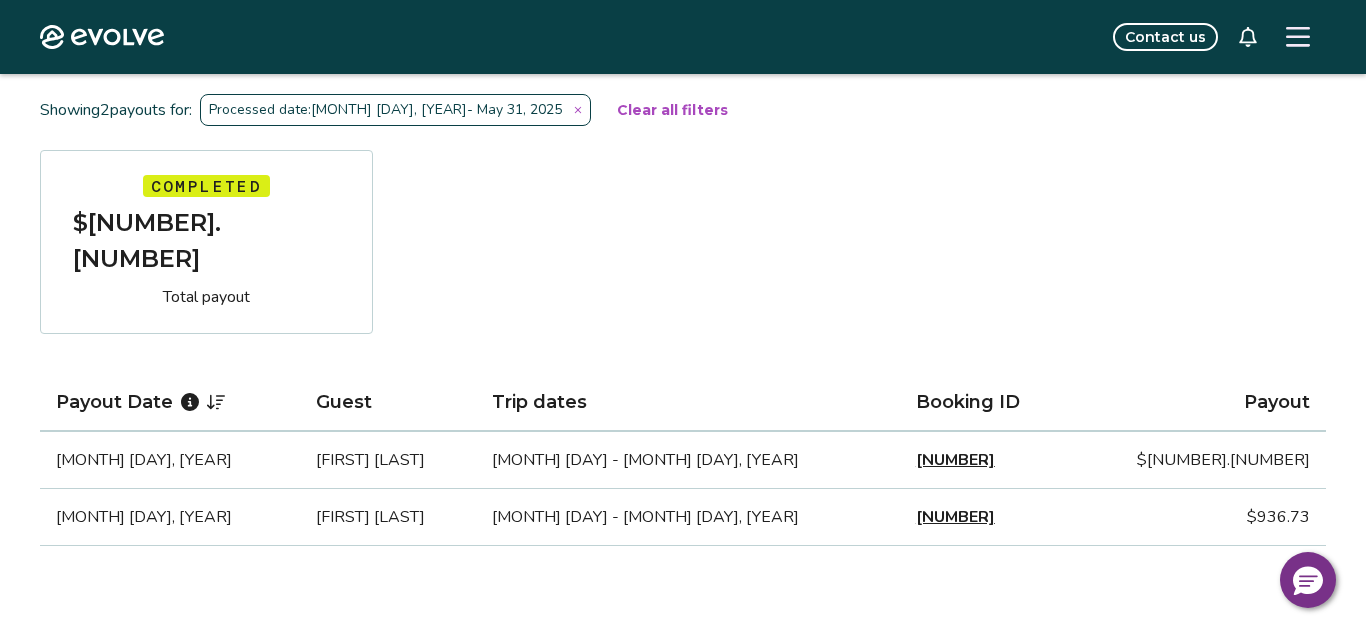 scroll, scrollTop: 207, scrollLeft: 0, axis: vertical 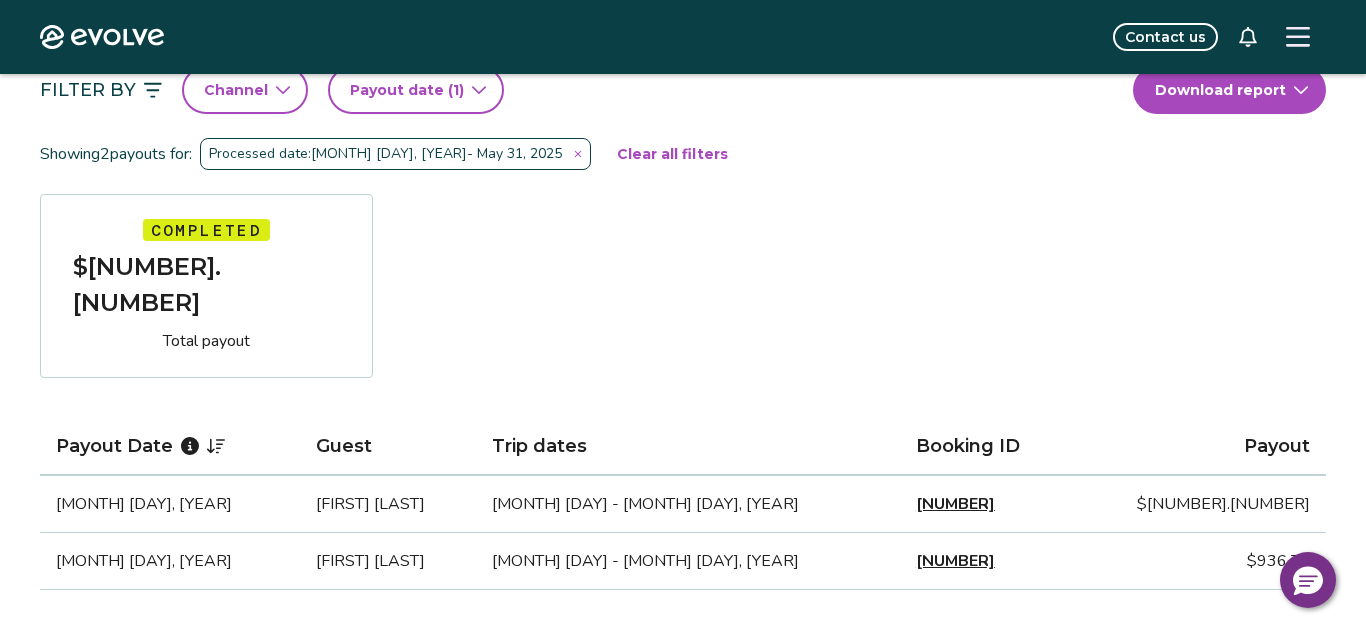 click on "$909.95" at bounding box center [1198, 504] 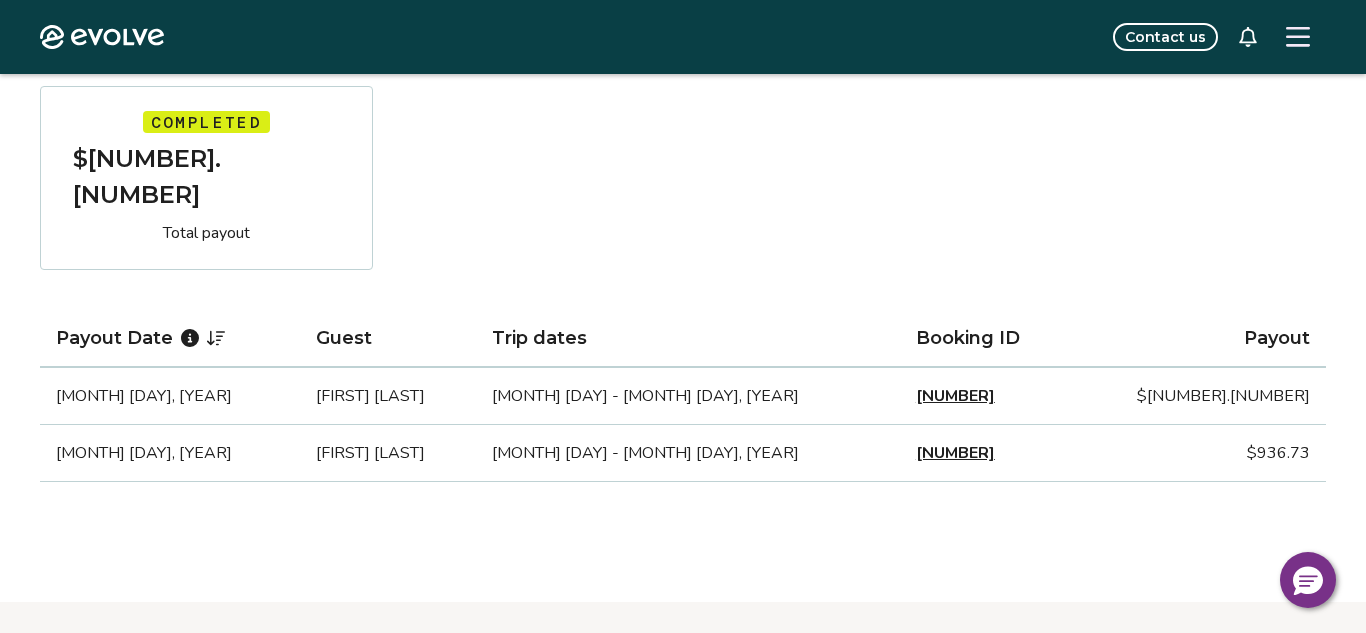 scroll, scrollTop: 340, scrollLeft: 0, axis: vertical 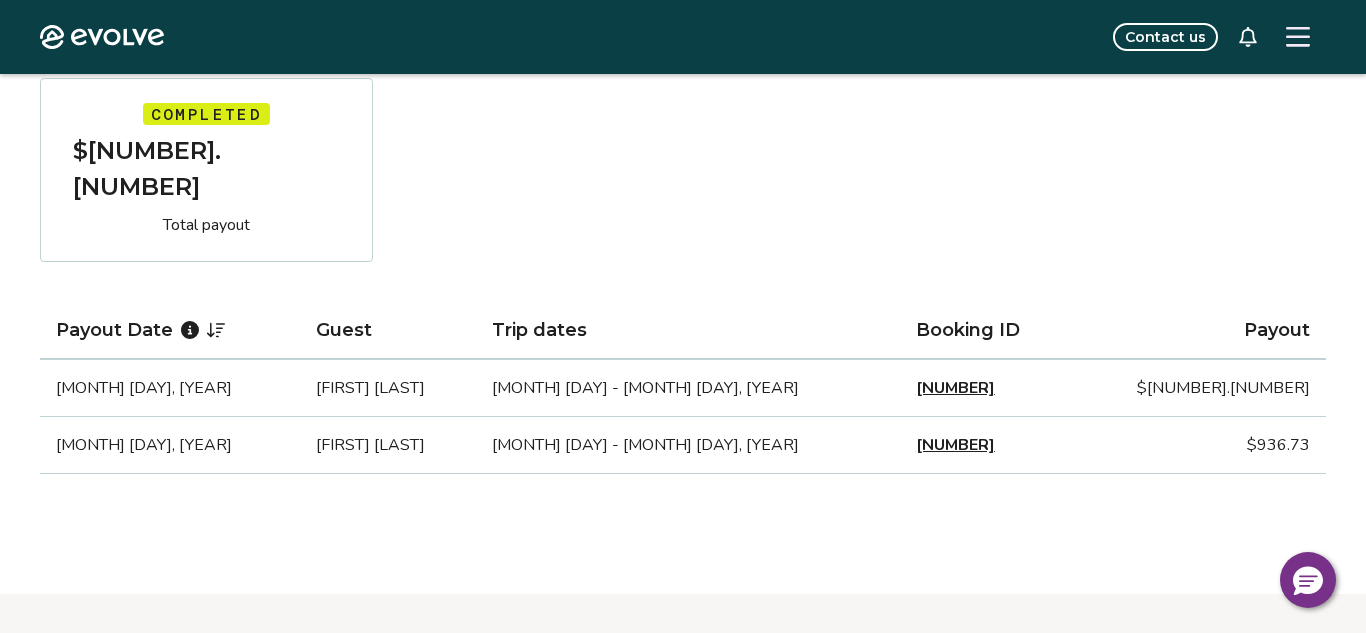 click on "May 27 - Jun 2, 2025" at bounding box center [688, 388] 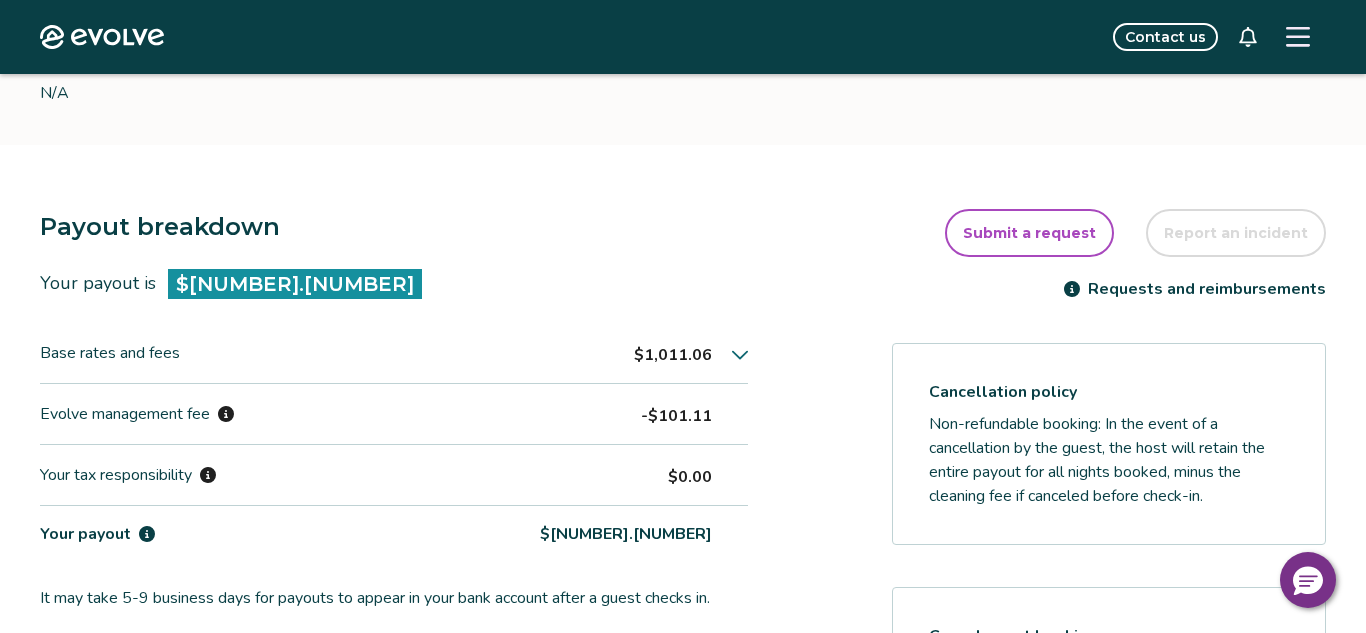 scroll, scrollTop: 440, scrollLeft: 0, axis: vertical 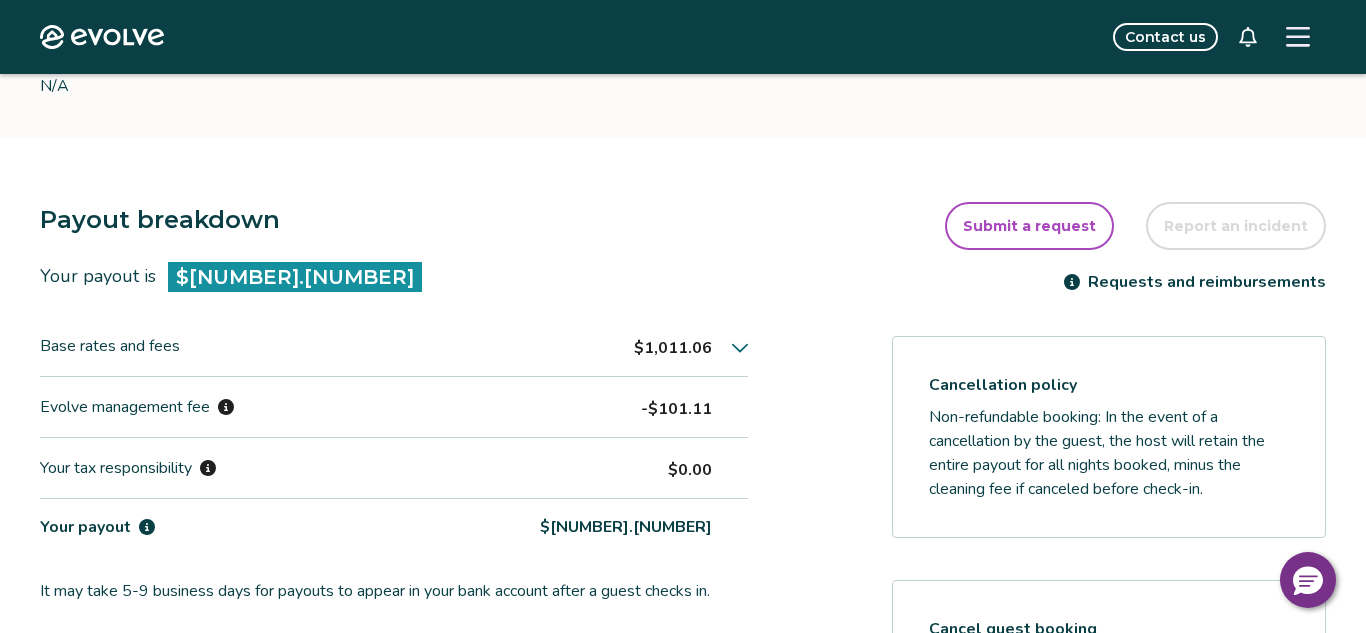 click 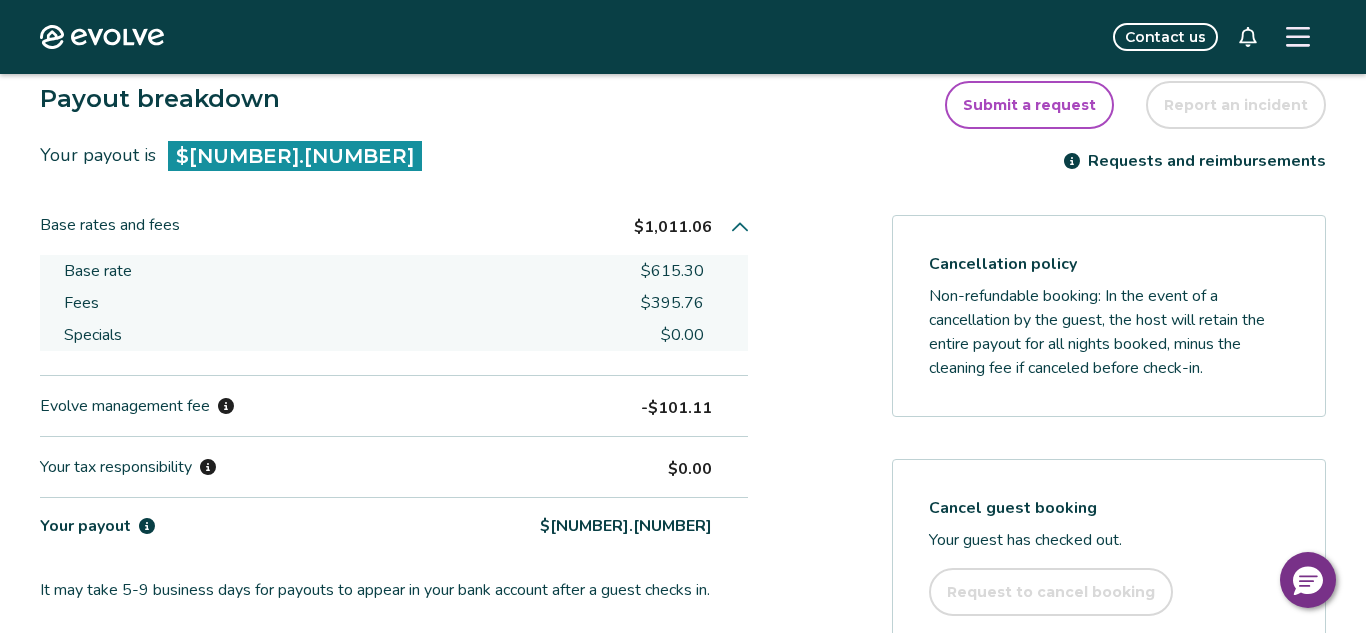 scroll, scrollTop: 299, scrollLeft: 0, axis: vertical 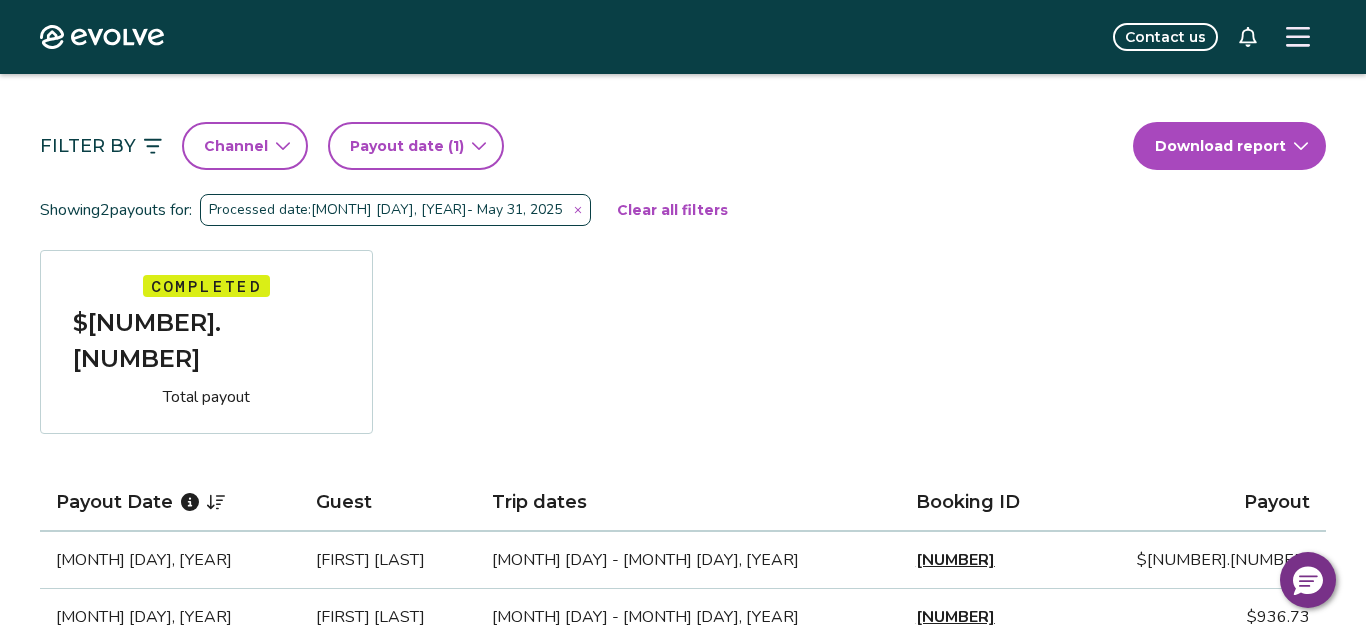 click on "Payout date (1)" at bounding box center [407, 146] 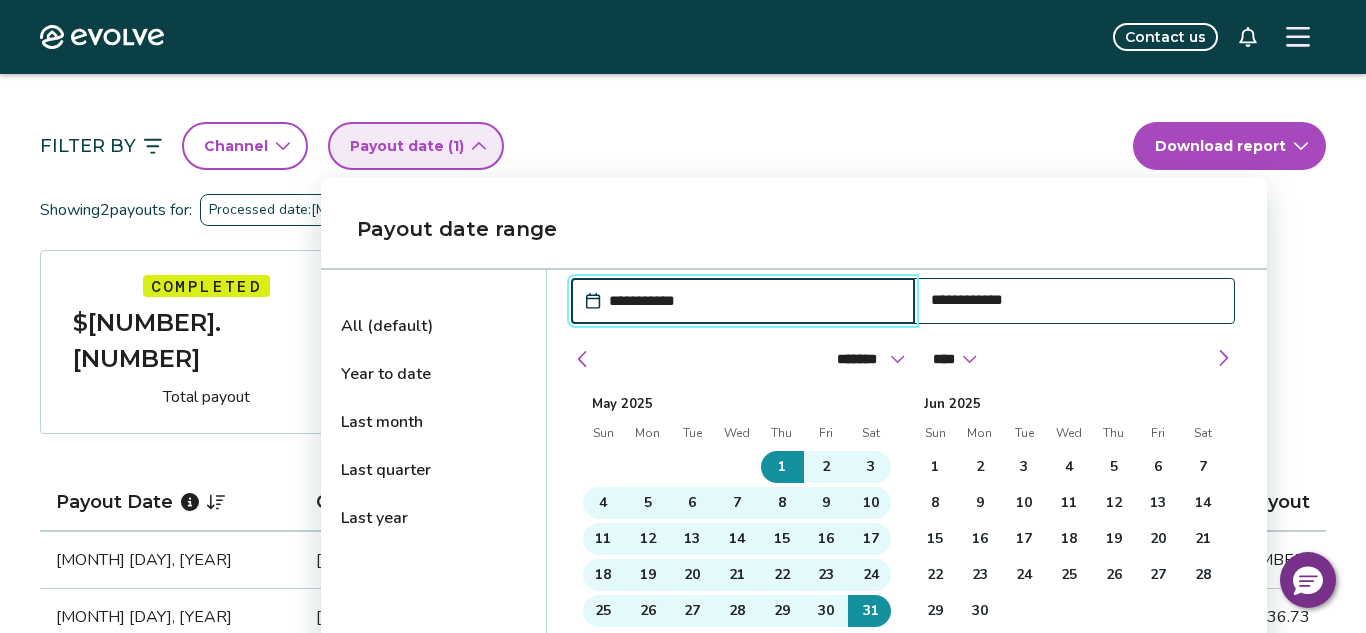 click on "Payout date (1)" at bounding box center [407, 146] 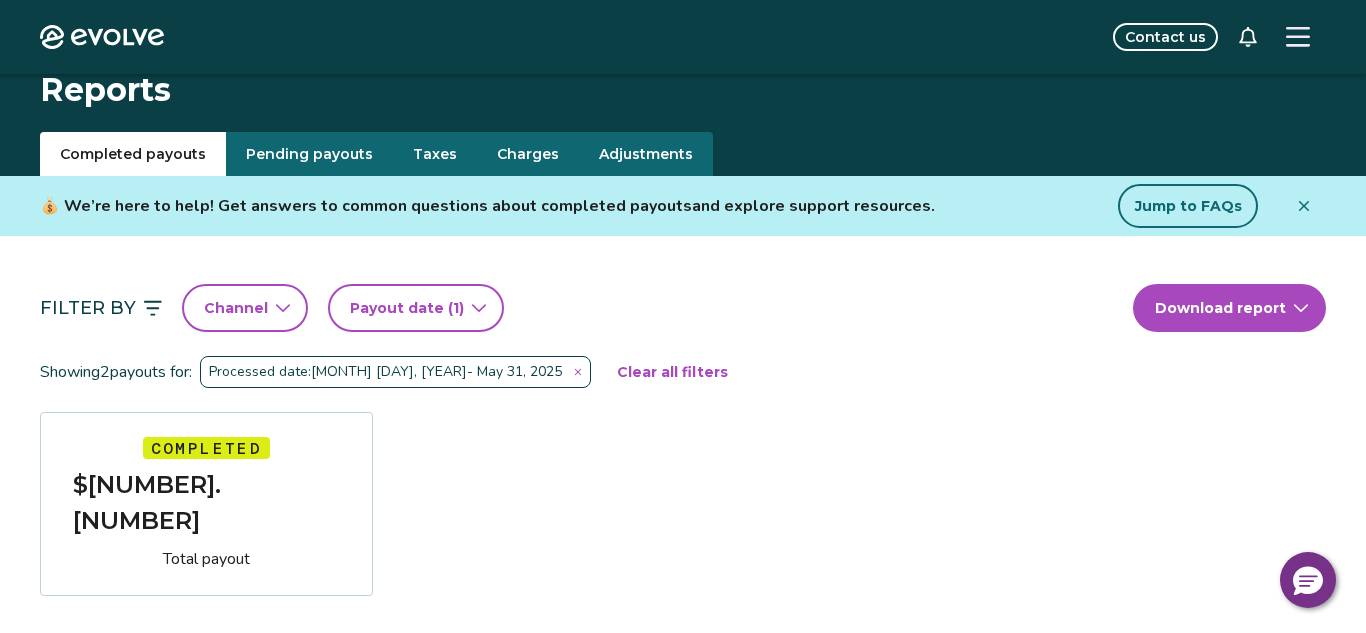 scroll, scrollTop: 0, scrollLeft: 0, axis: both 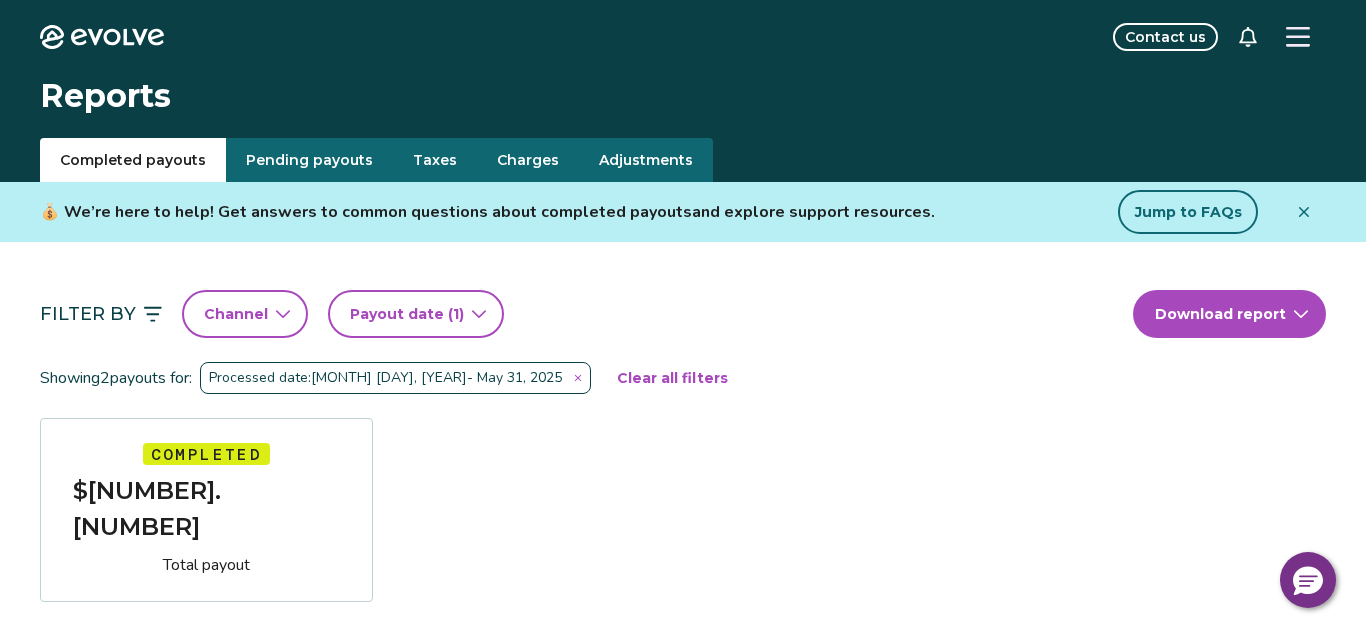 click on "Taxes" at bounding box center (435, 160) 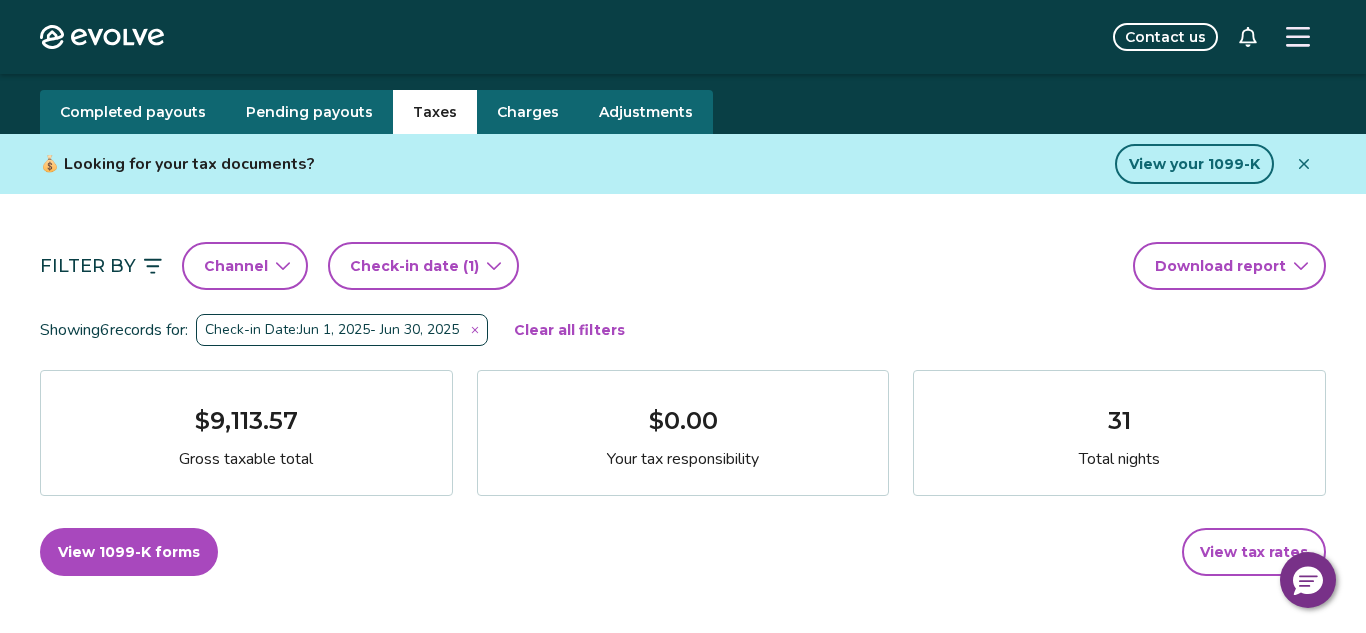 scroll, scrollTop: 49, scrollLeft: 0, axis: vertical 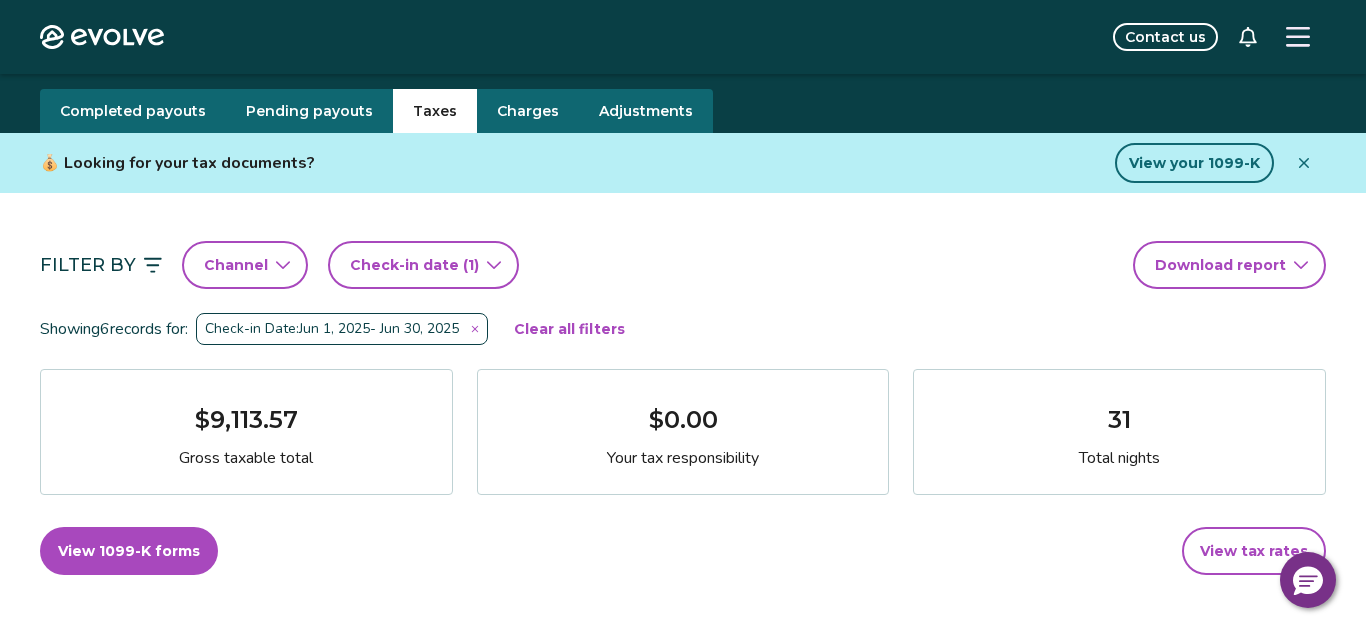 click on "Evolve Contact us Reports Completed payouts Pending payouts Taxes Charges Adjustments 💰 Looking for your tax documents? View your 1099-K Filter By  Channel Check-in date (1) Download   report Showing  6  records   for: Check-in Date:  Jun 1, 2025  -   Jun 30, 2025 Clear all filters $9,113.57 Gross taxable total $0.00 Your tax responsibility 31 Total nights View 1099-K forms View tax rates Check-in date Check-out date Guest Booking ID Gross taxable total Your tax responsibility Jun 29, 2025 Jul 6, 2025 Meghan Seremet 14456720 $3,440.26 $0.00 Jun 26, 2025 Jun 29, 2025 Dianna Kolodziey 14568172 $1,263.00 $0.00 Jun 22, 2025 Jun 26, 2025 Anna Mildrum 14534434 $1,434.00 $0.00 Jun 19, 2025 Jun 22, 2025 Ricardo Class 14588936 $1,076.31 $0.00 Jun 10, 2025 Jun 19, 2025 Cameron Williams 14578857 $1,900.00 $0.00 Jun 5, 2025 Jun 10, 2025 Drew Massey 14547328 $0.00 $0.00 Tax FAQs How is my gross taxable total calculated? How is my tax responsibility calculated, and why does it sometimes show $0.00? Tax resources |" at bounding box center [683, 1088] 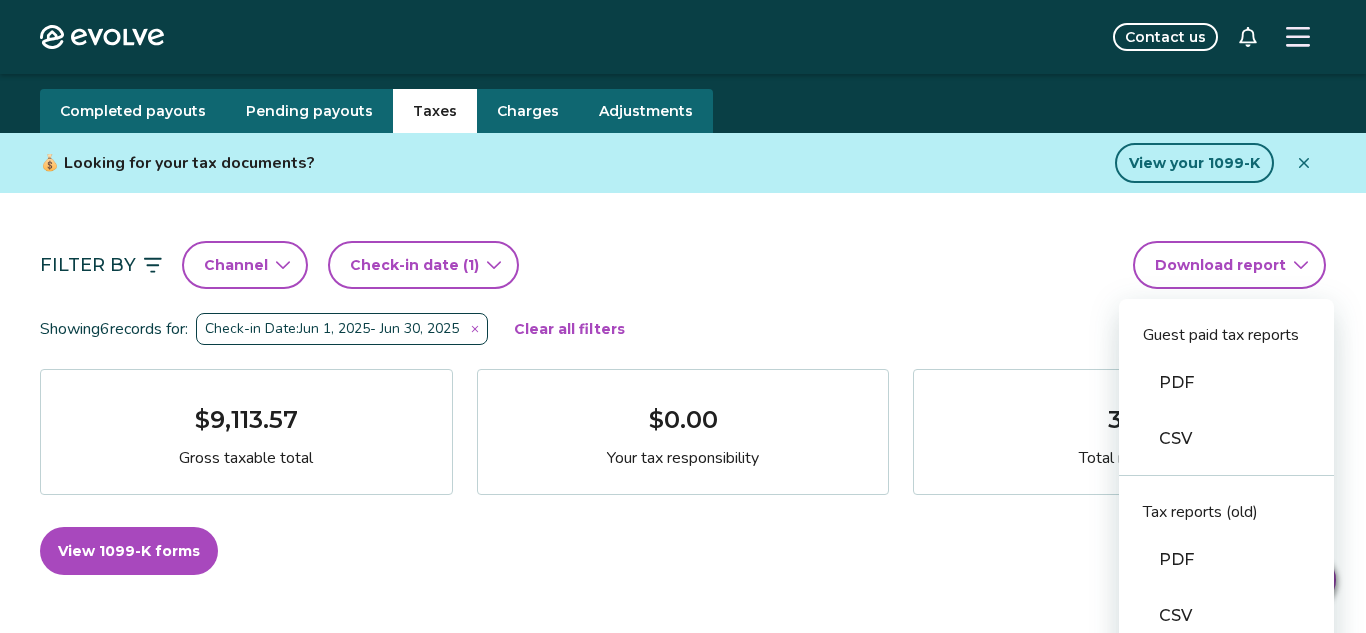 click on "PDF" at bounding box center [1226, 383] 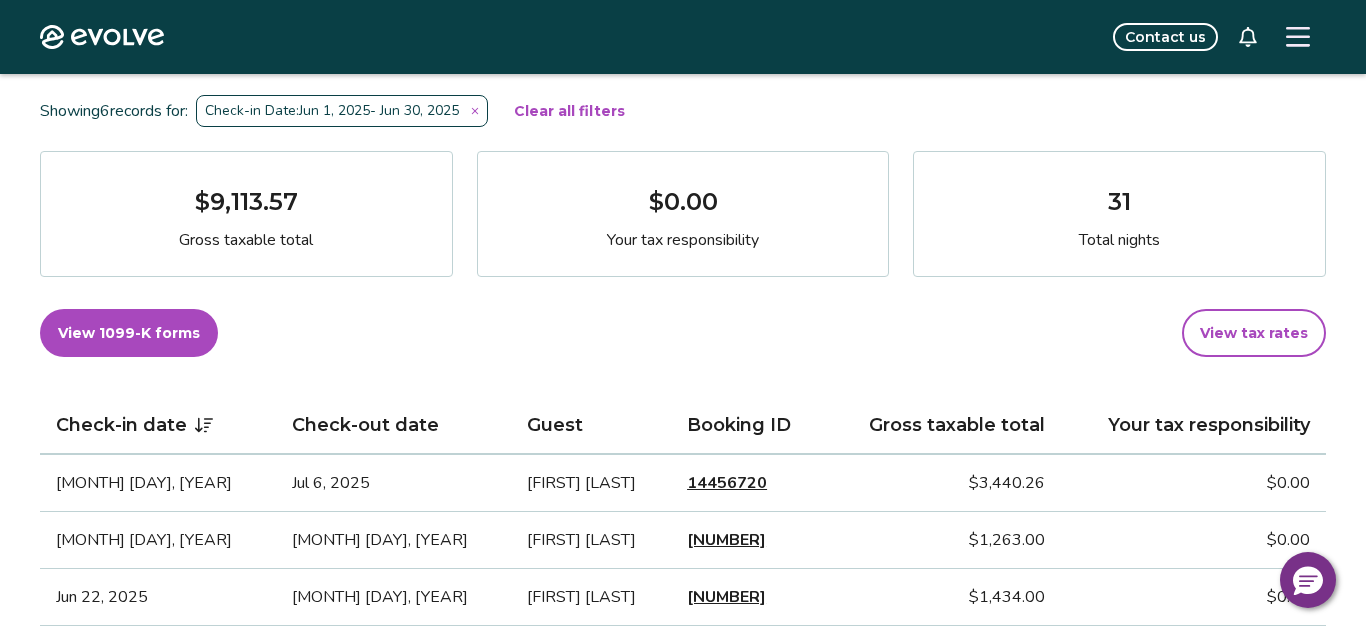scroll, scrollTop: 268, scrollLeft: 0, axis: vertical 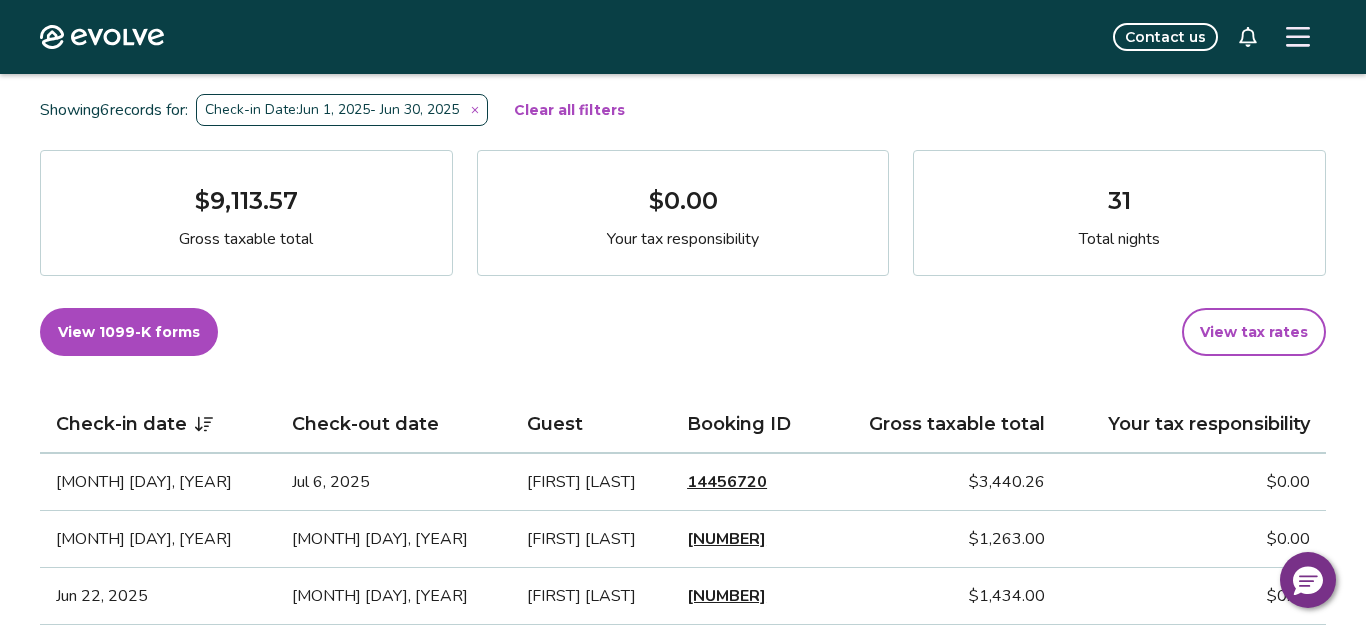 click on "View 1099-K forms" at bounding box center [129, 332] 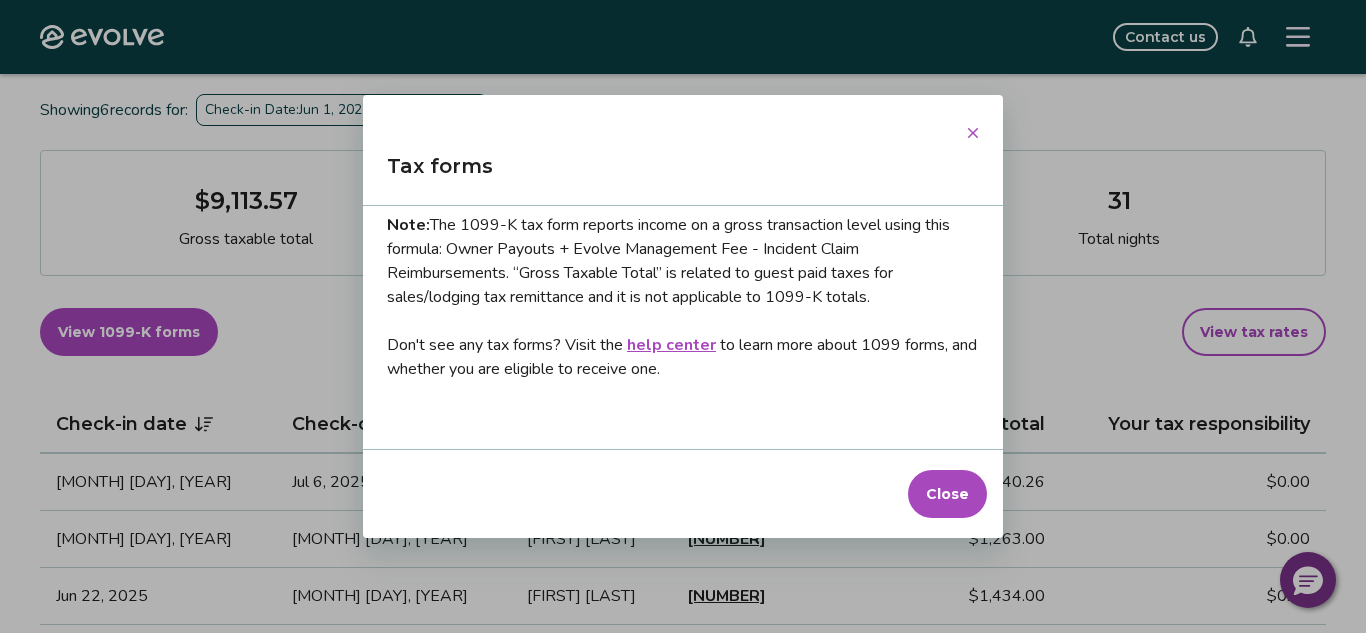 scroll, scrollTop: 0, scrollLeft: 0, axis: both 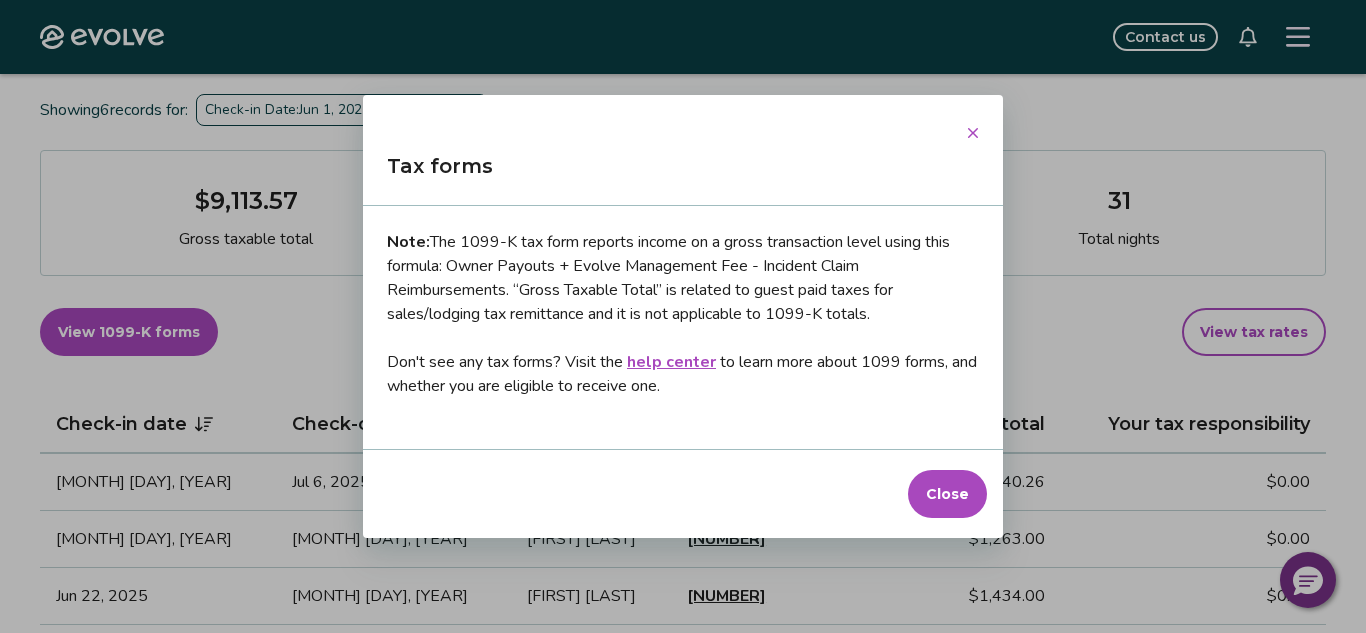 click 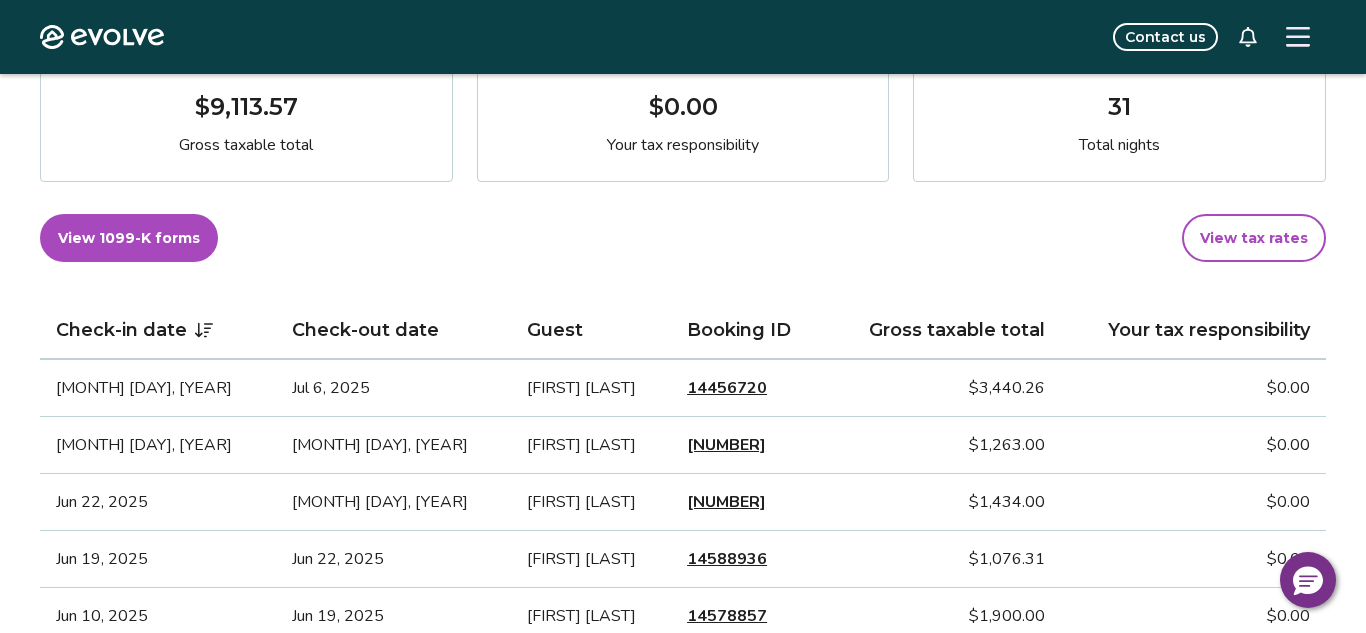 scroll, scrollTop: 370, scrollLeft: 0, axis: vertical 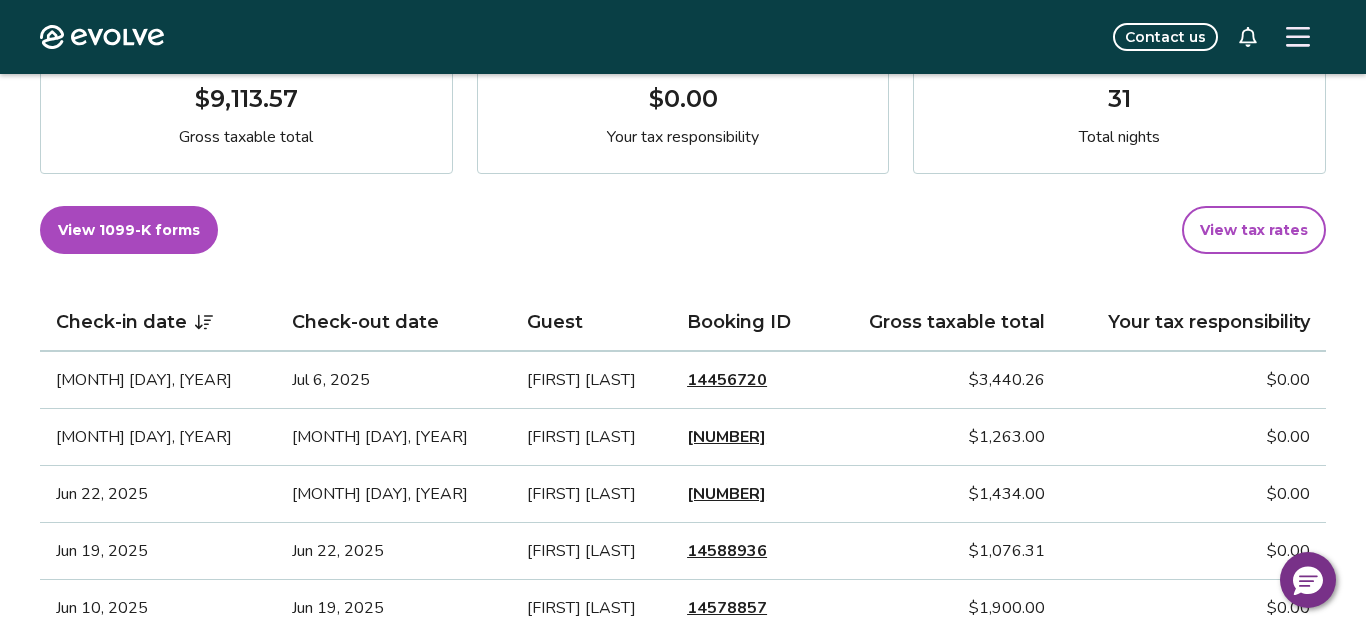 click on "View tax rates" at bounding box center [1254, 230] 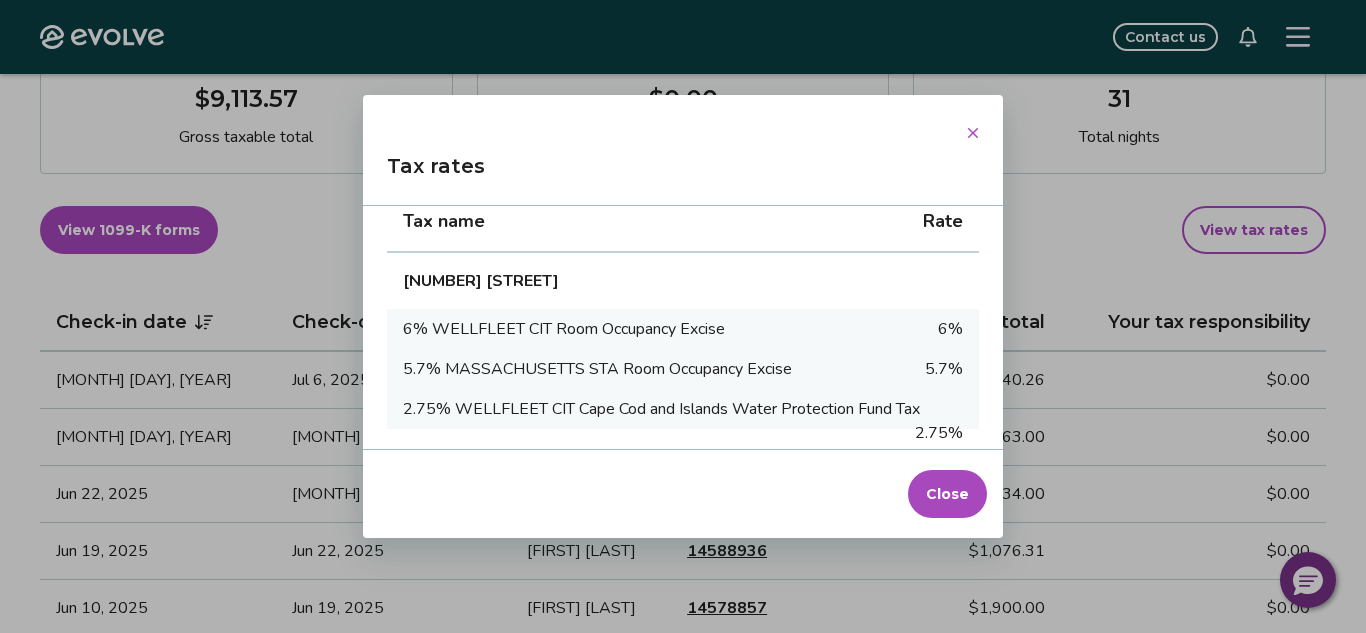 scroll, scrollTop: 43, scrollLeft: 0, axis: vertical 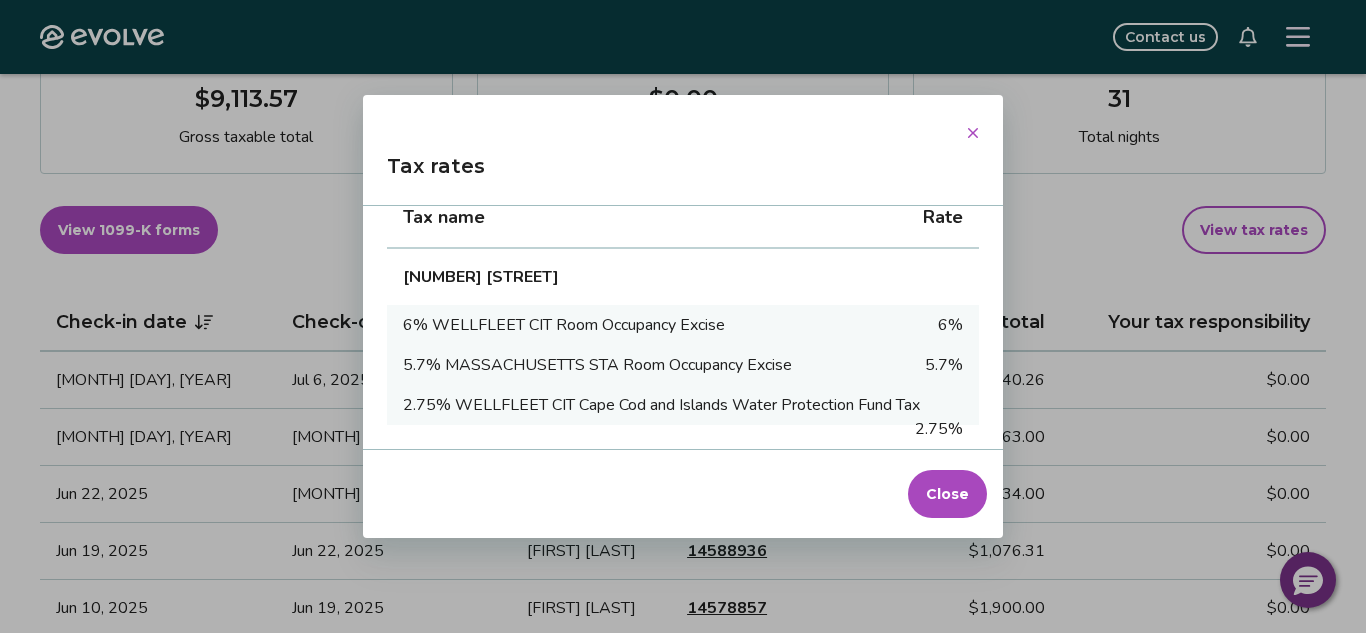 click on "Close" at bounding box center (947, 494) 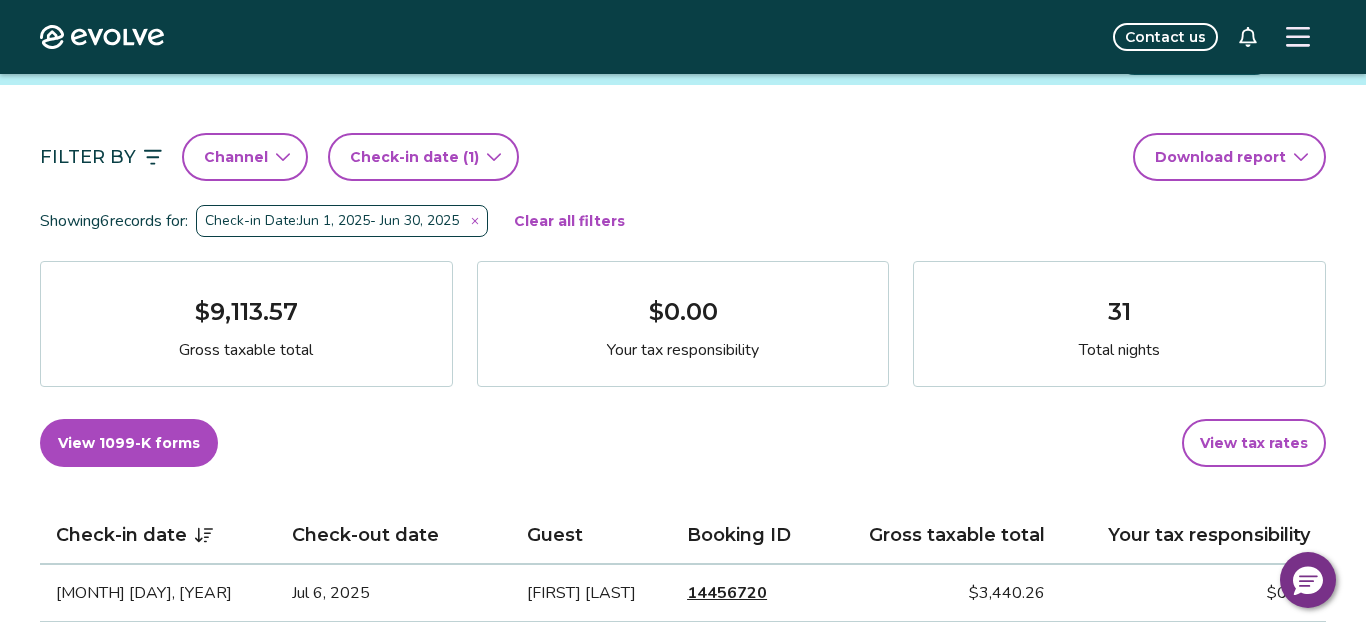 scroll, scrollTop: 161, scrollLeft: 0, axis: vertical 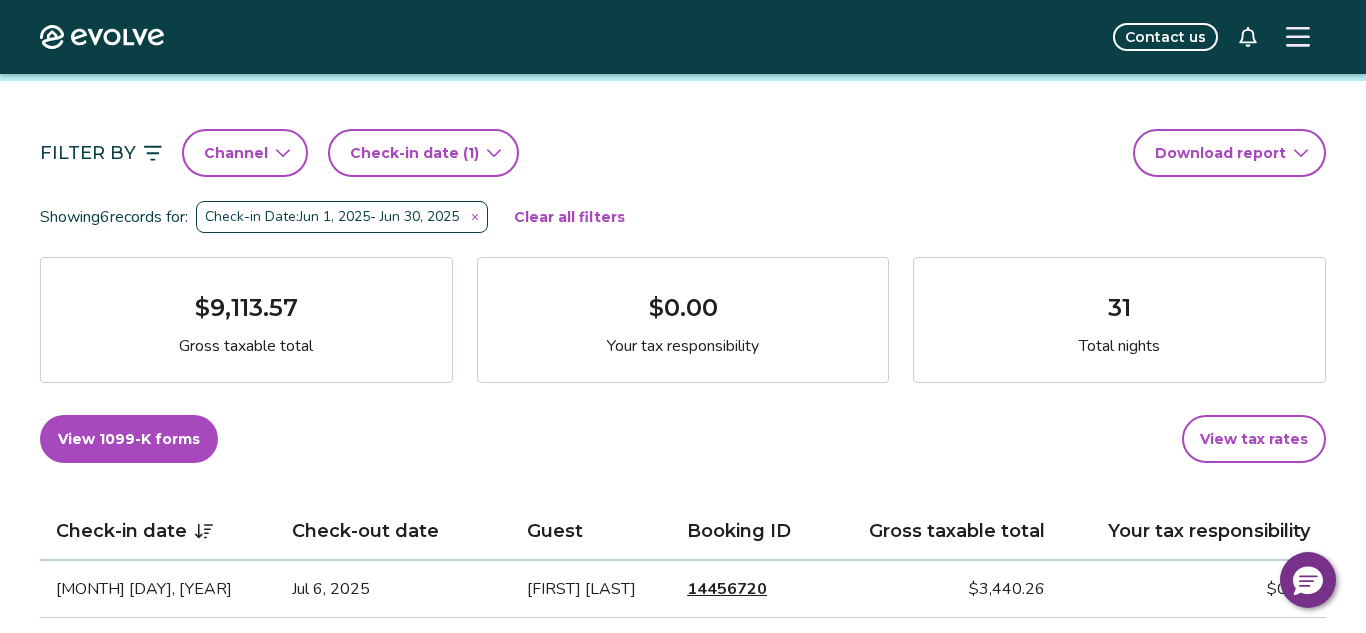 click on "Evolve Contact us Reports Completed payouts Pending payouts Taxes Charges Adjustments 💰 Looking for your tax documents? View your 1099-K Filter By  Channel Check-in date (1) Download   report Showing  6  records   for: Check-in Date:  Jun 1, 2025  -   Jun 30, 2025 Clear all filters $9,113.57 Gross taxable total $0.00 Your tax responsibility 31 Total nights View 1099-K forms View tax rates Check-in date Check-out date Guest Booking ID Gross taxable total Your tax responsibility Jun 29, 2025 Jul 6, 2025 Meghan Seremet 14456720 $3,440.26 $0.00 Jun 26, 2025 Jun 29, 2025 Dianna Kolodziey 14568172 $1,263.00 $0.00 Jun 22, 2025 Jun 26, 2025 Anna Mildrum 14534434 $1,434.00 $0.00 Jun 19, 2025 Jun 22, 2025 Ricardo Class 14588936 $1,076.31 $0.00 Jun 10, 2025 Jun 19, 2025 Cameron Williams 14578857 $1,900.00 $0.00 Jun 5, 2025 Jun 10, 2025 Drew Massey 14547328 $0.00 $0.00 Tax FAQs How is my gross taxable total calculated? How is my tax responsibility calculated, and why does it sometimes show $0.00? Tax resources |" at bounding box center (683, 976) 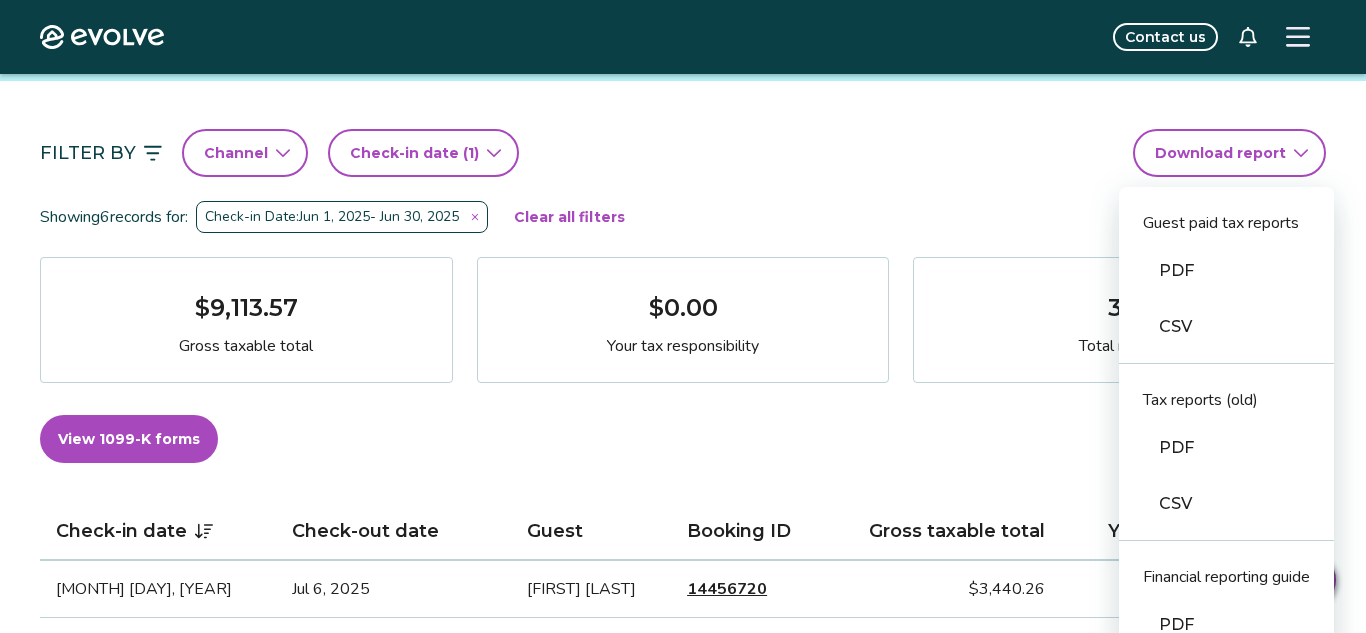 click on "PDF" at bounding box center (1226, 625) 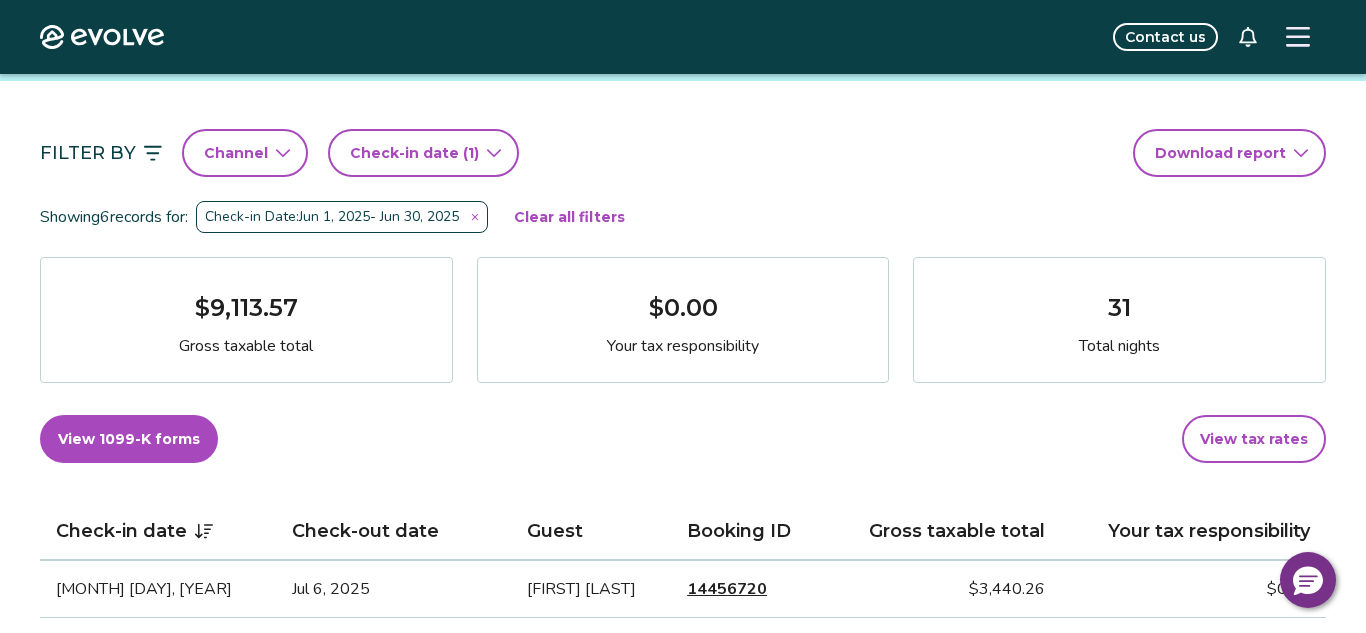 click on "Evolve Contact us Reports Completed payouts Pending payouts Taxes Charges Adjustments 💰 Looking for your tax documents? View your 1099-K Filter By  Channel Check-in date (1) Download   report Showing  6  records   for: Check-in Date:  Jun 1, 2025  -   Jun 30, 2025 Clear all filters $9,113.57 Gross taxable total $0.00 Your tax responsibility 31 Total nights View 1099-K forms View tax rates Check-in date Check-out date Guest Booking ID Gross taxable total Your tax responsibility Jun 29, 2025 Jul 6, 2025 Meghan Seremet 14456720 $3,440.26 $0.00 Jun 26, 2025 Jun 29, 2025 Dianna Kolodziey 14568172 $1,263.00 $0.00 Jun 22, 2025 Jun 26, 2025 Anna Mildrum 14534434 $1,434.00 $0.00 Jun 19, 2025 Jun 22, 2025 Ricardo Class 14588936 $1,076.31 $0.00 Jun 10, 2025 Jun 19, 2025 Cameron Williams 14578857 $1,900.00 $0.00 Jun 5, 2025 Jun 10, 2025 Drew Massey 14547328 $0.00 $0.00 Tax FAQs How is my gross taxable total calculated? How is my tax responsibility calculated, and why does it sometimes show $0.00? Tax resources |" at bounding box center (683, 976) 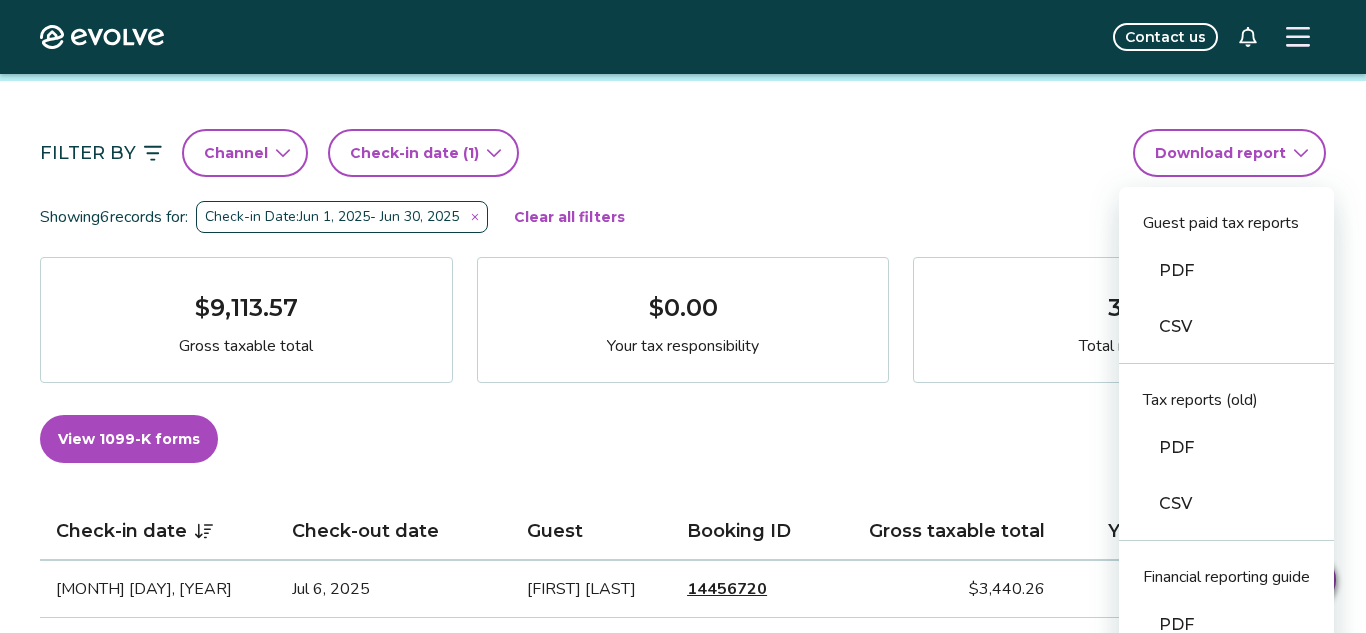 click on "PDF" at bounding box center [1226, 448] 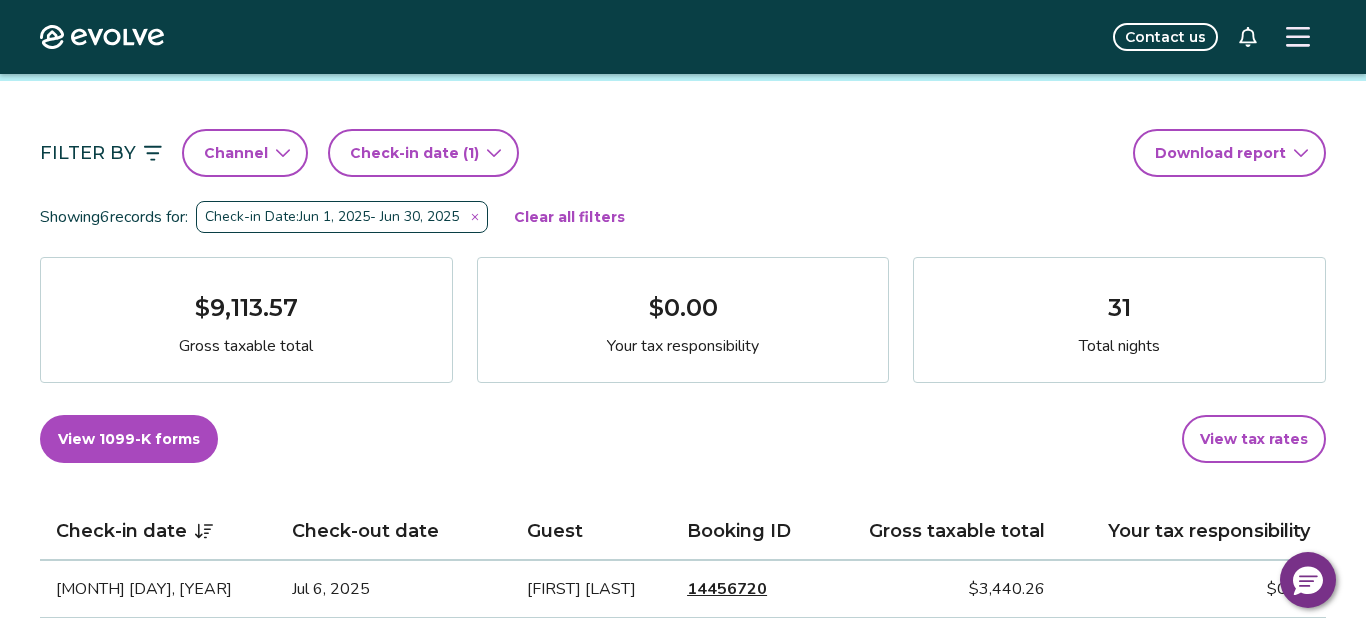 click on "(1)" at bounding box center [469, 153] 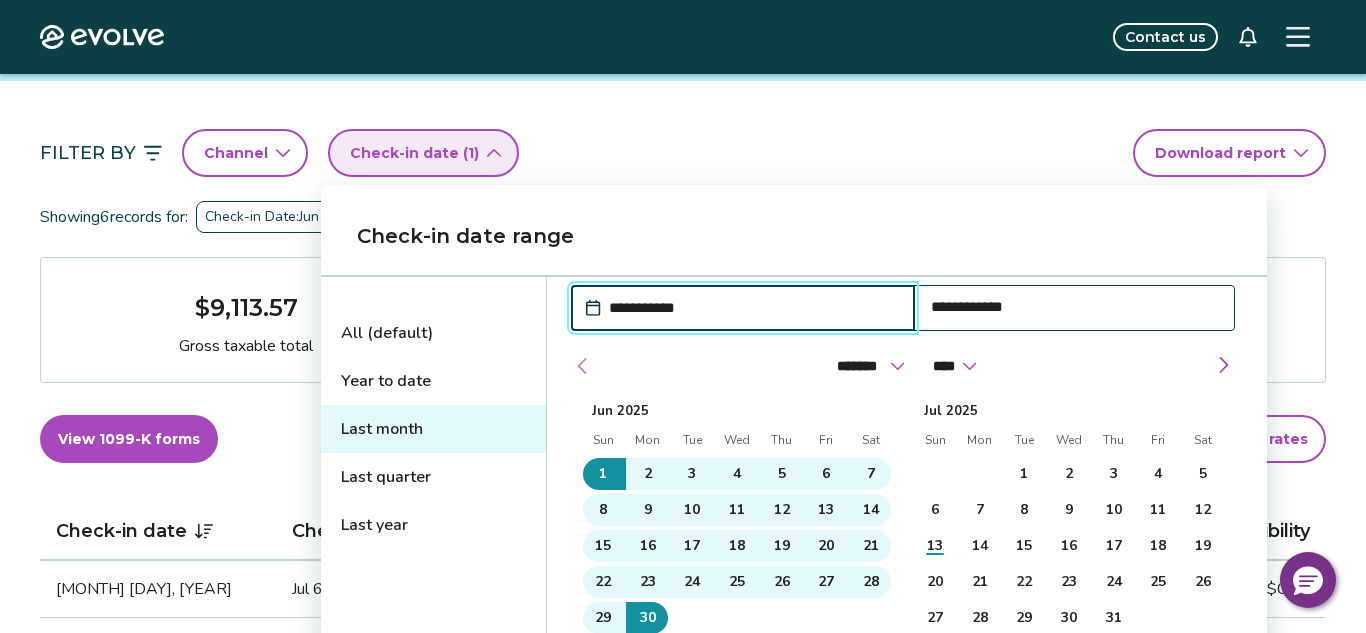 click at bounding box center (583, 366) 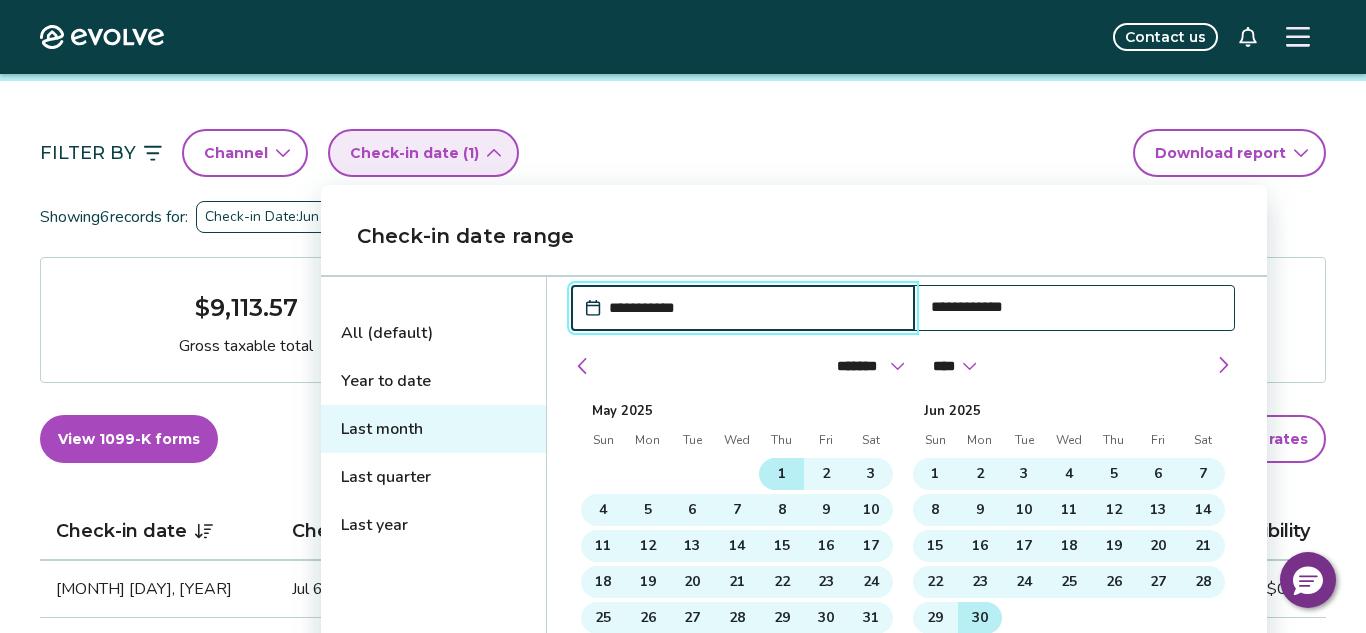 click on "1" at bounding box center [782, 474] 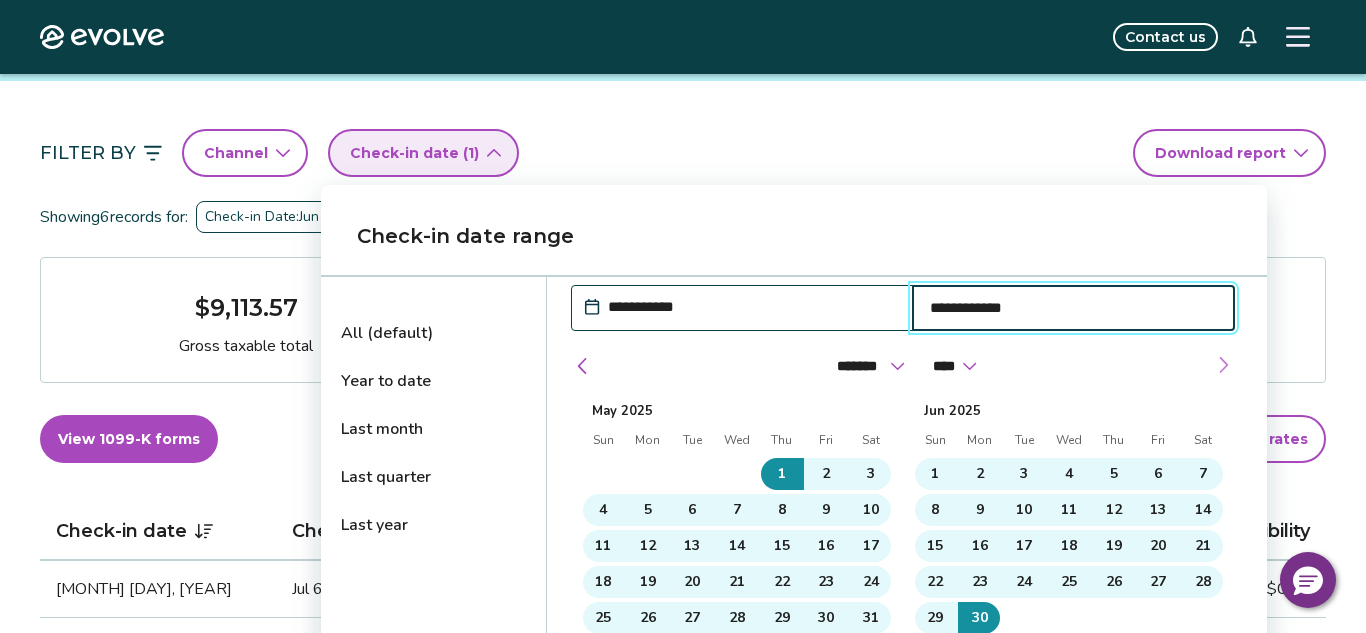 click at bounding box center [1223, 365] 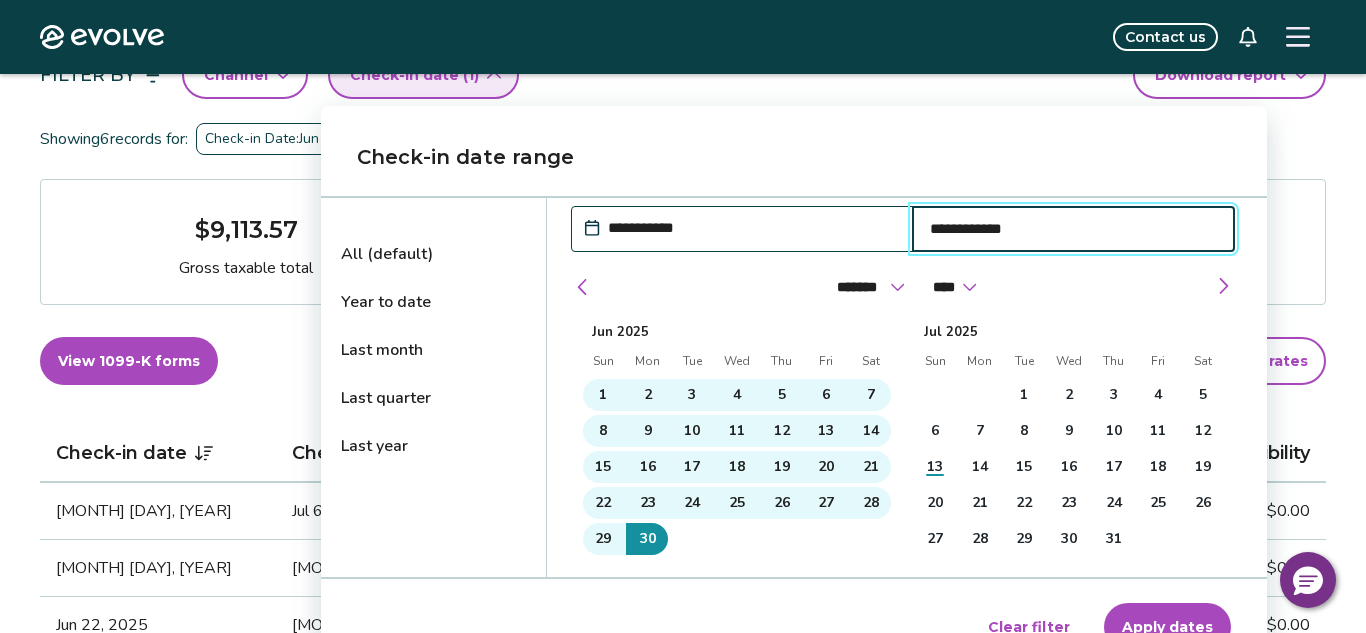 scroll, scrollTop: 243, scrollLeft: 0, axis: vertical 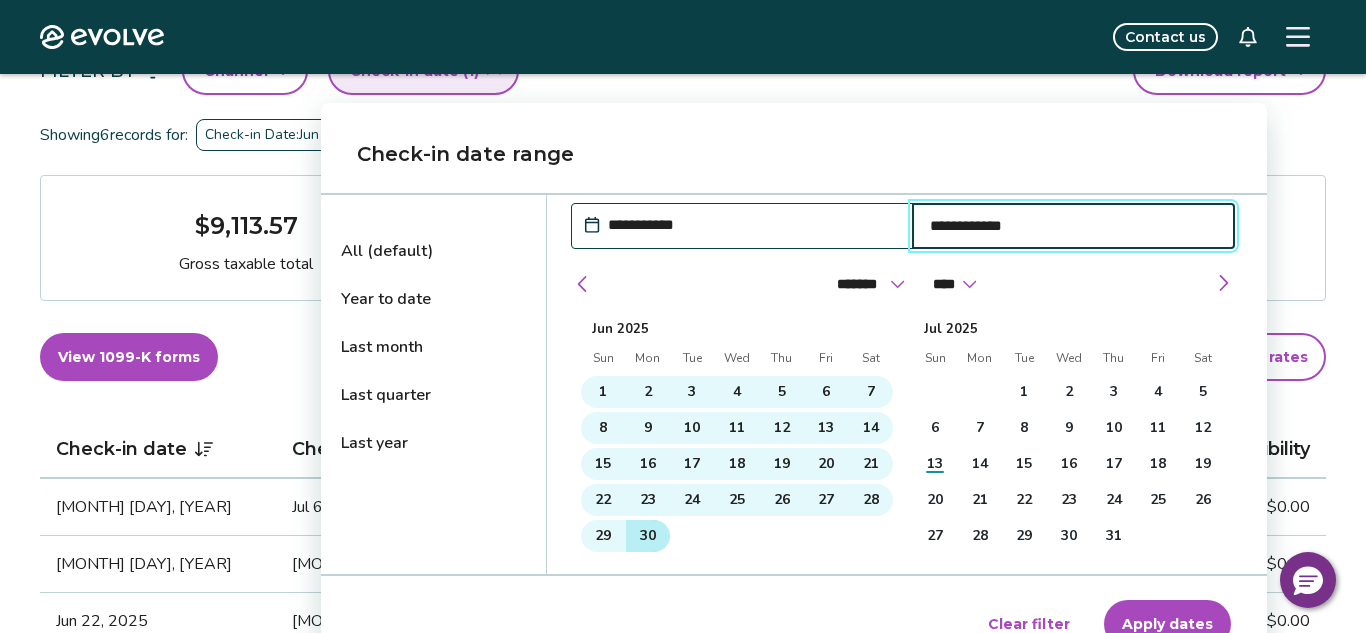 click on "30" at bounding box center [648, 536] 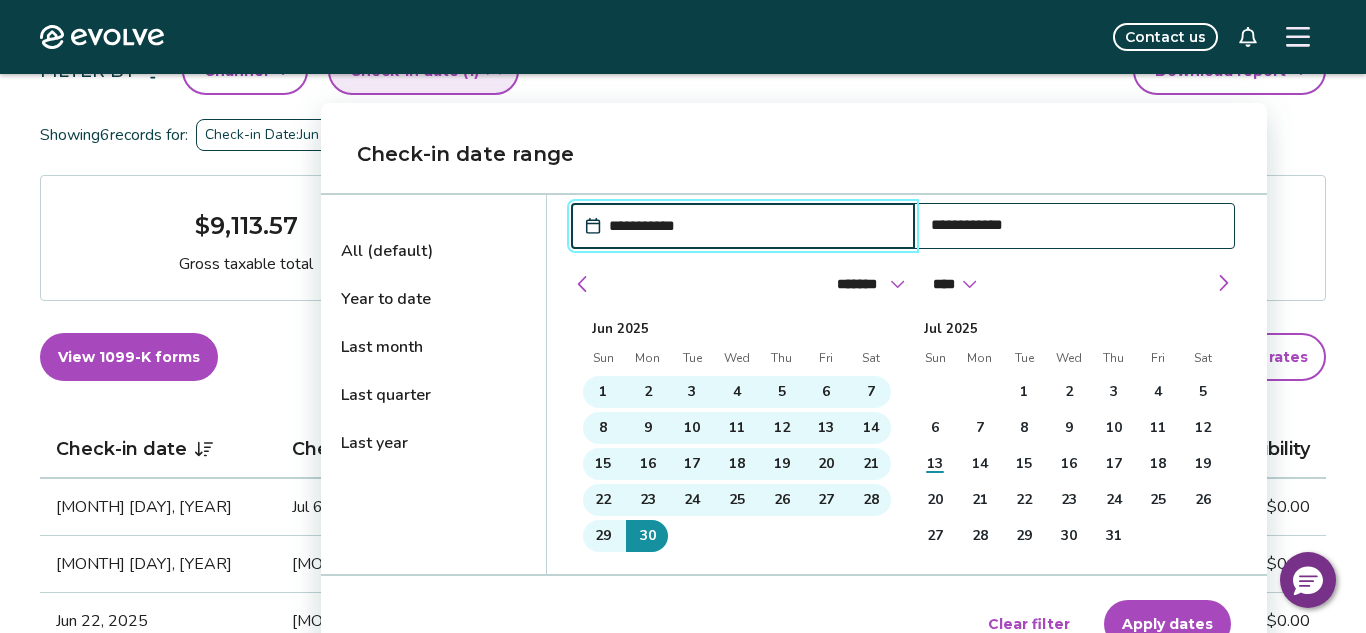 click on "Apply dates" at bounding box center (1167, 624) 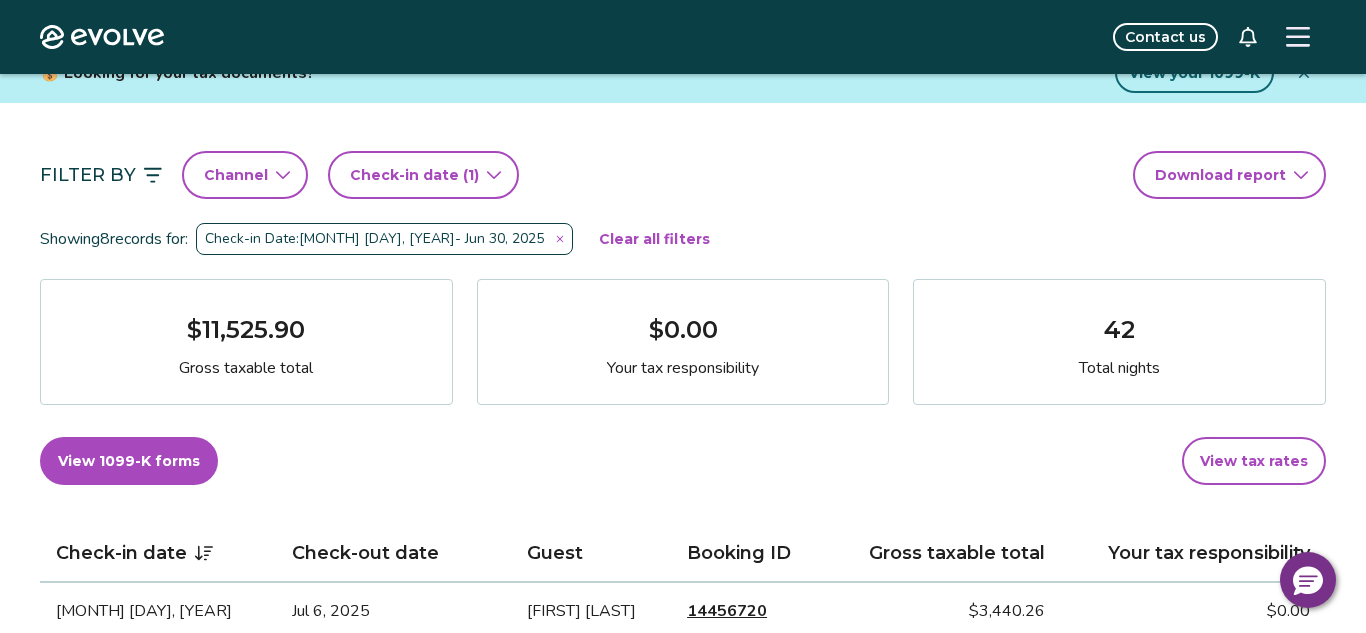 scroll, scrollTop: 138, scrollLeft: 0, axis: vertical 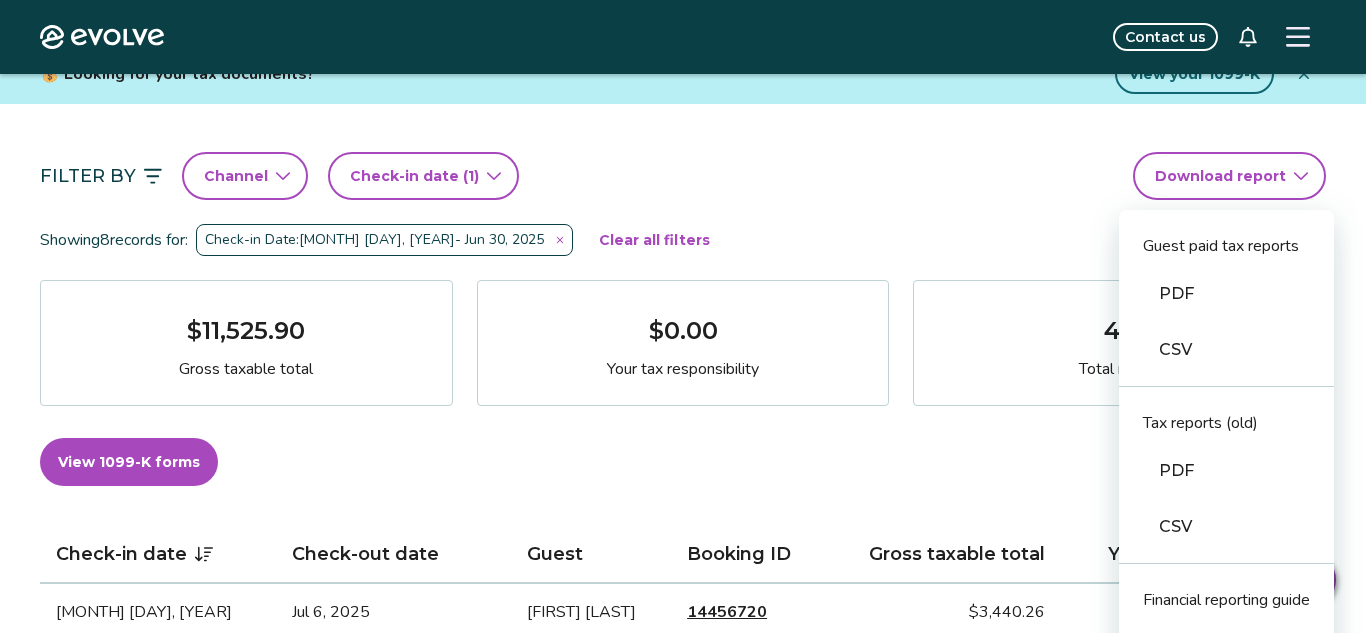 click on "Evolve Contact us Reports Completed payouts Pending payouts Taxes Charges Adjustments 💰 Looking for your tax documents? View your 1099-K Filter By  Channel Check-in date (1) Download   report Guest paid tax reports PDF CSV Tax reports (old) PDF CSV Financial reporting guide PDF Showing  8  records   for: Check-in Date:  May 1, 2025  -   Jun 30, 2025 Clear all filters $11,525.90 Gross taxable total $0.00 Your tax responsibility 42 Total nights View 1099-K forms View tax rates Check-in date Check-out date Guest Booking ID Gross taxable total Your tax responsibility Jun 29, 2025 Jul 6, 2025 Meghan Seremet 14456720 $3,440.26 $0.00 Jun 26, 2025 Jun 29, 2025 Dianna Kolodziey 14568172 $1,263.00 $0.00 Jun 22, 2025 Jun 26, 2025 Anna Mildrum 14534434 $1,434.00 $0.00 Jun 19, 2025 Jun 22, 2025 Ricardo Class 14588936 $1,076.31 $0.00 Jun 10, 2025 Jun 19, 2025 Cameron Williams 14578857 $1,900.00 $0.00 Jun 5, 2025 Jun 10, 2025 Drew Massey 14547328 $0.00 $0.00 May 27, 2025 Jun 2, 2025 Sam Magid 14568993 $1,204.33 $0.00 |" at bounding box center (683, 1056) 